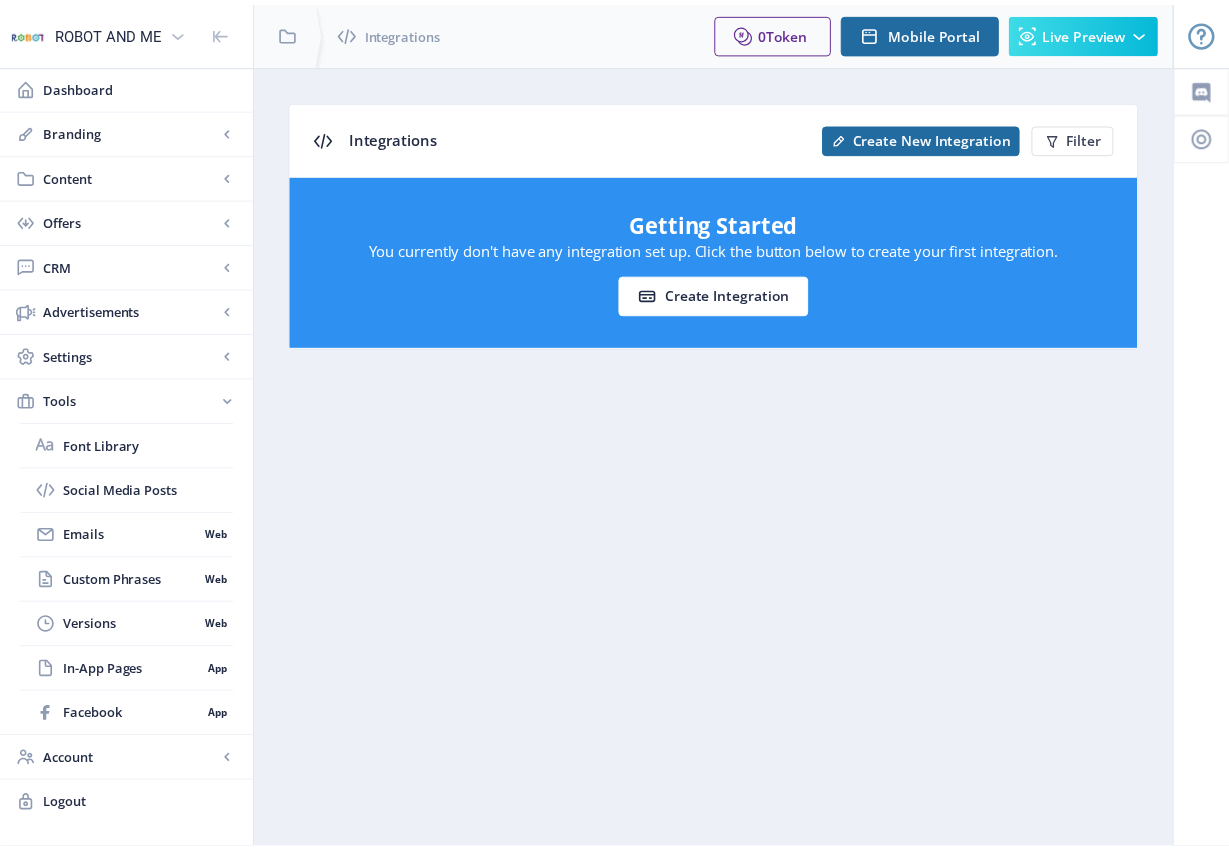 scroll, scrollTop: 0, scrollLeft: 0, axis: both 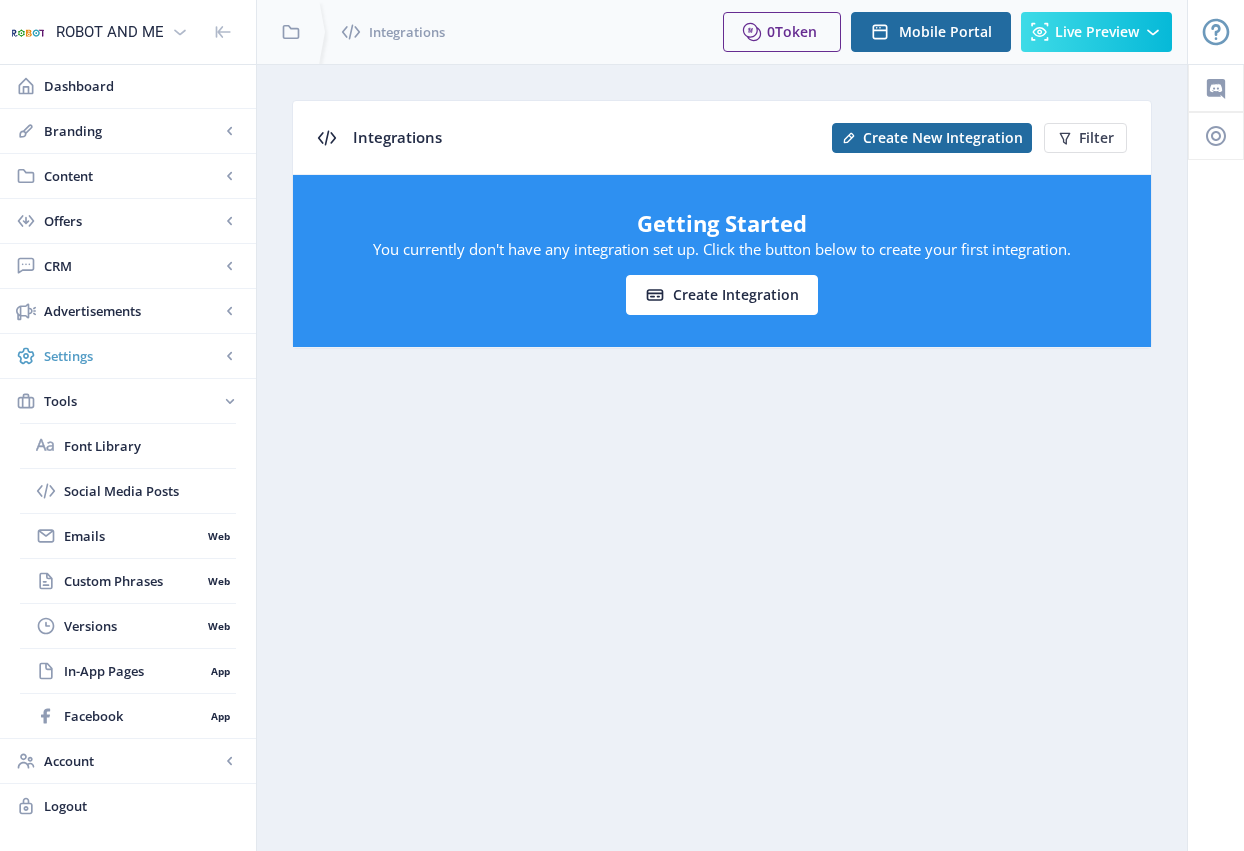 click on "Settings" at bounding box center [132, 356] 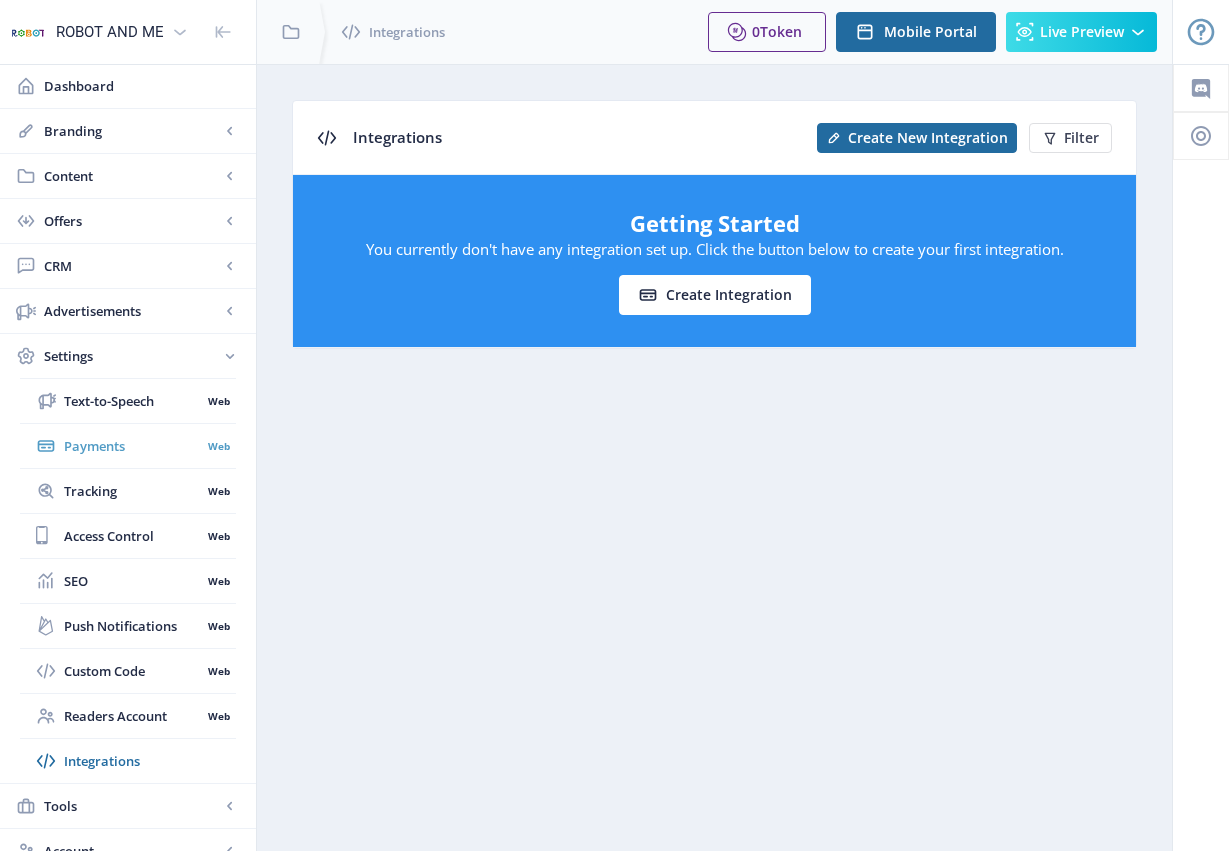 click on "Payments" at bounding box center (132, 446) 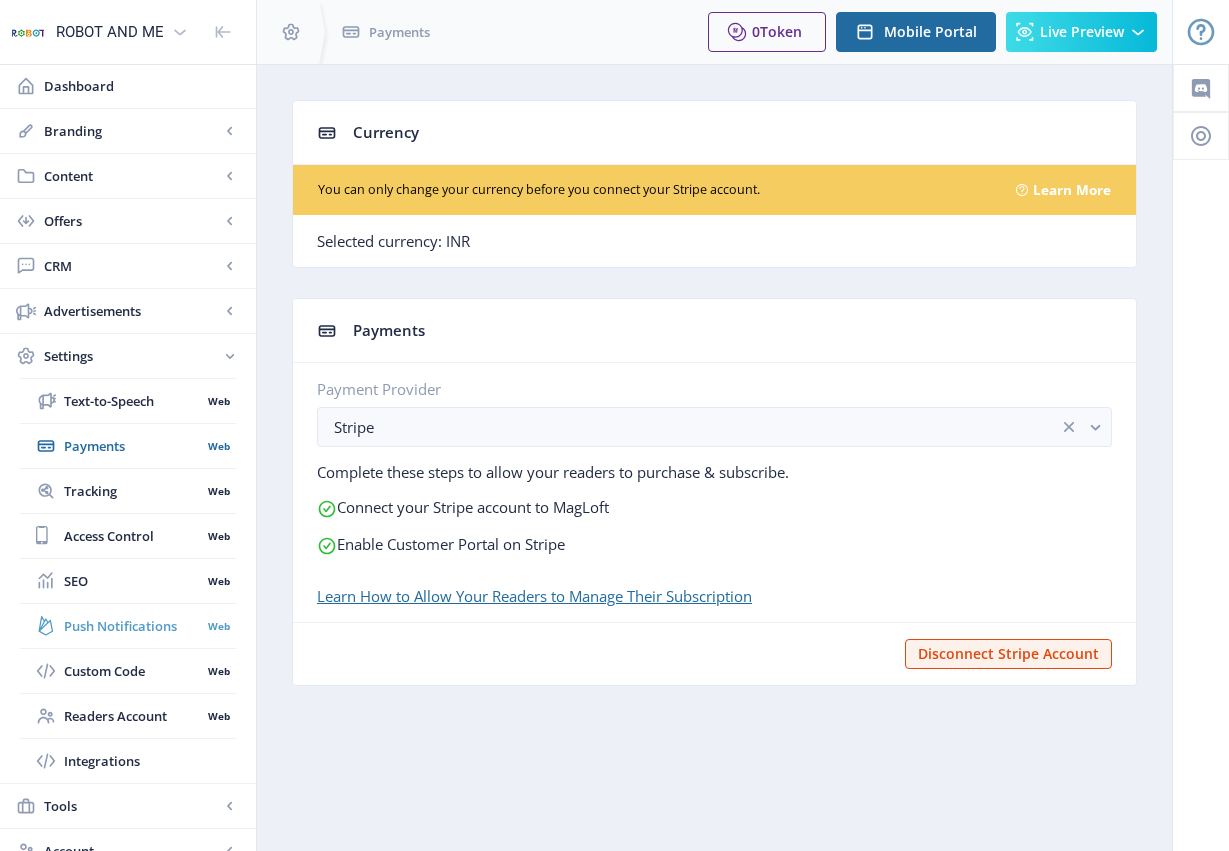 click on "Push Notifications" at bounding box center (132, 626) 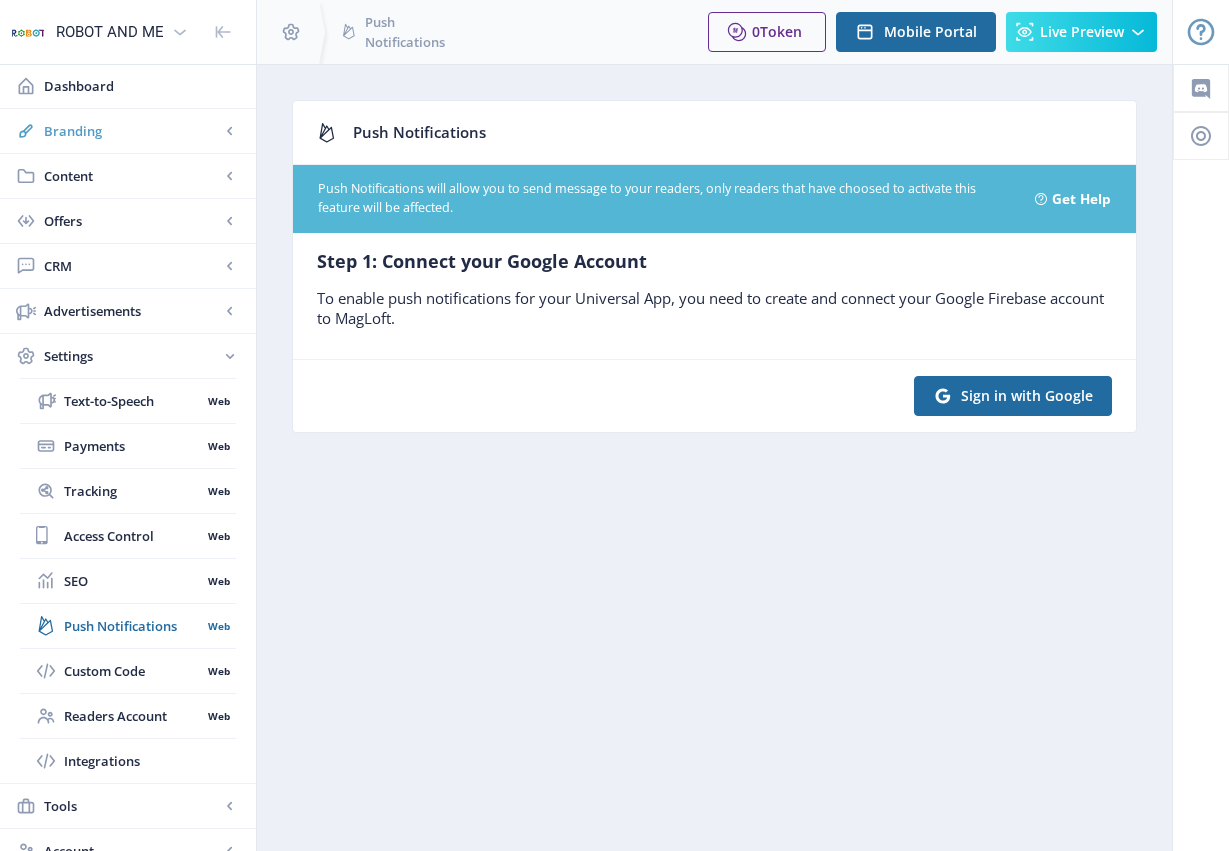 click on "Branding" at bounding box center (132, 131) 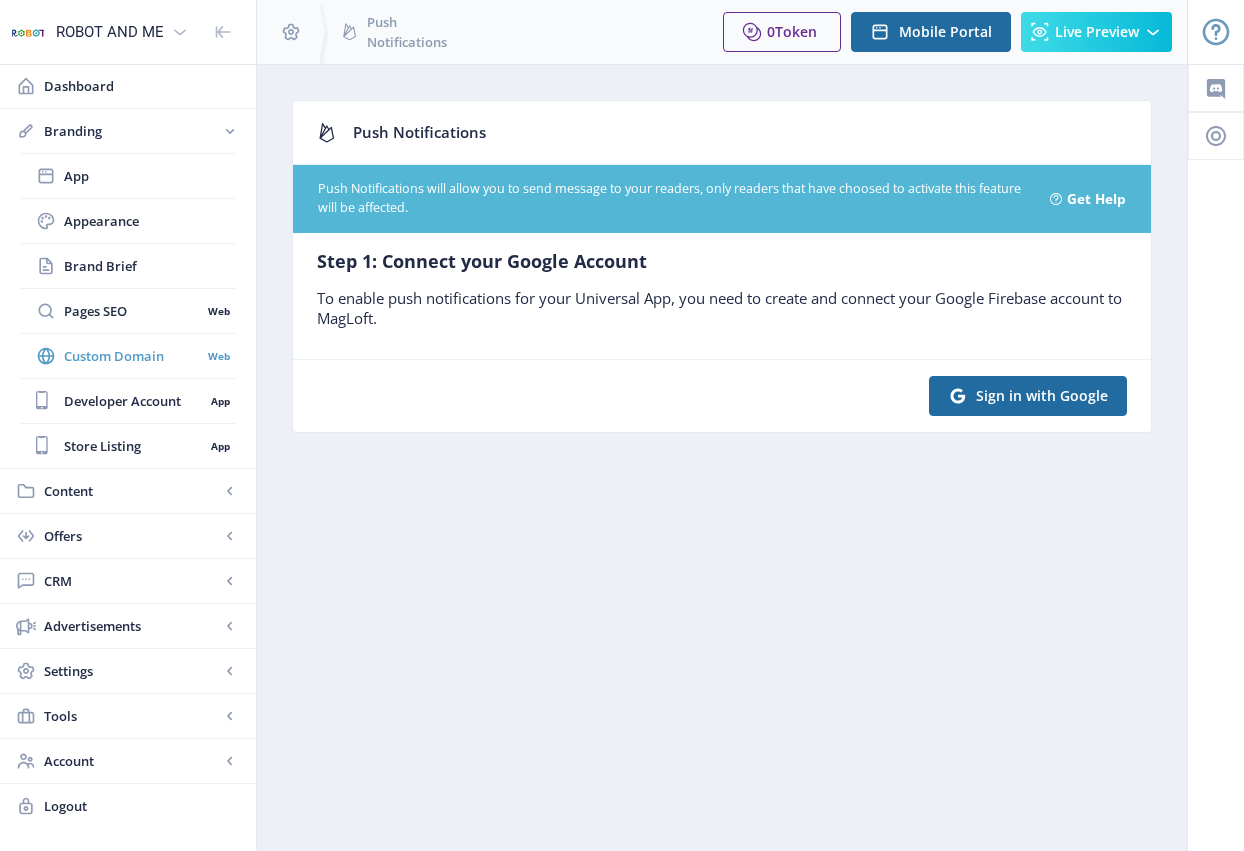 click on "Custom Domain" at bounding box center (132, 356) 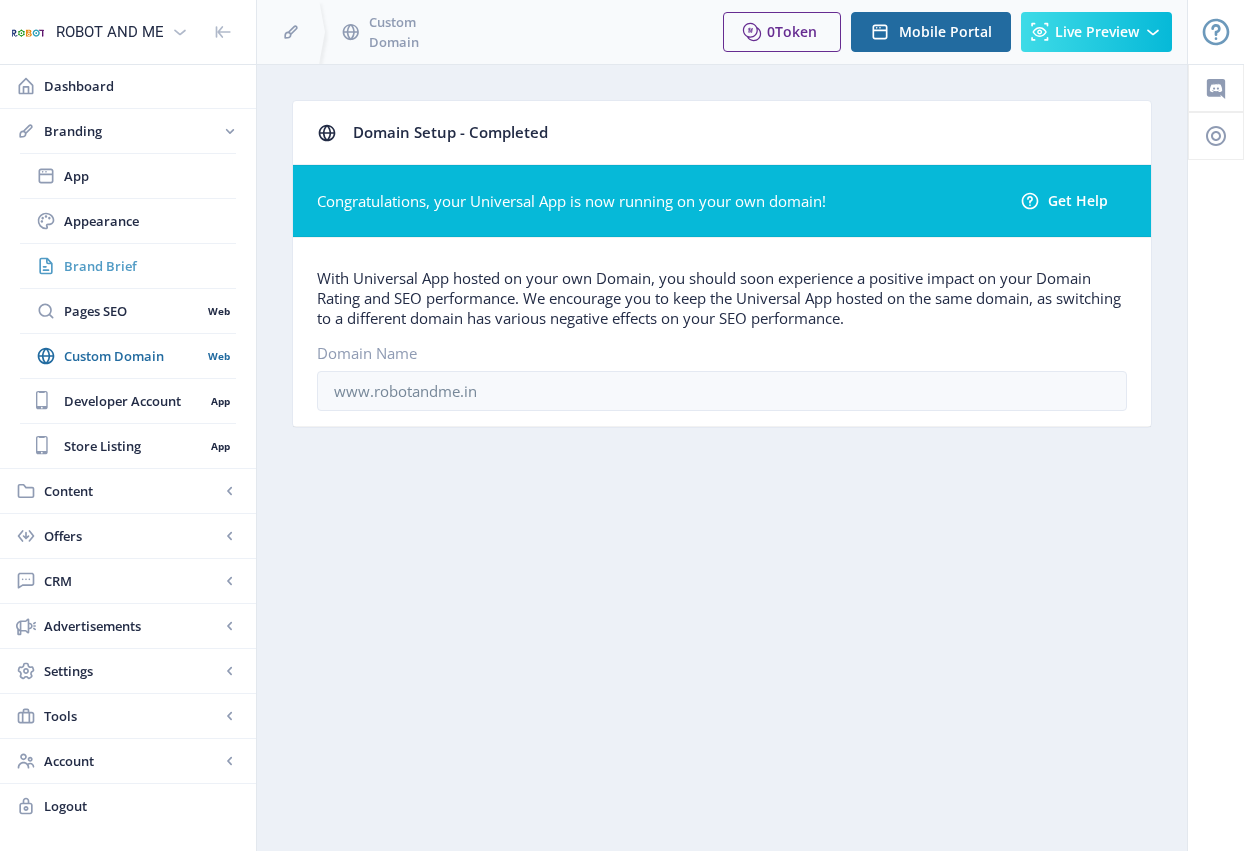 click on "Brand Brief" at bounding box center (150, 266) 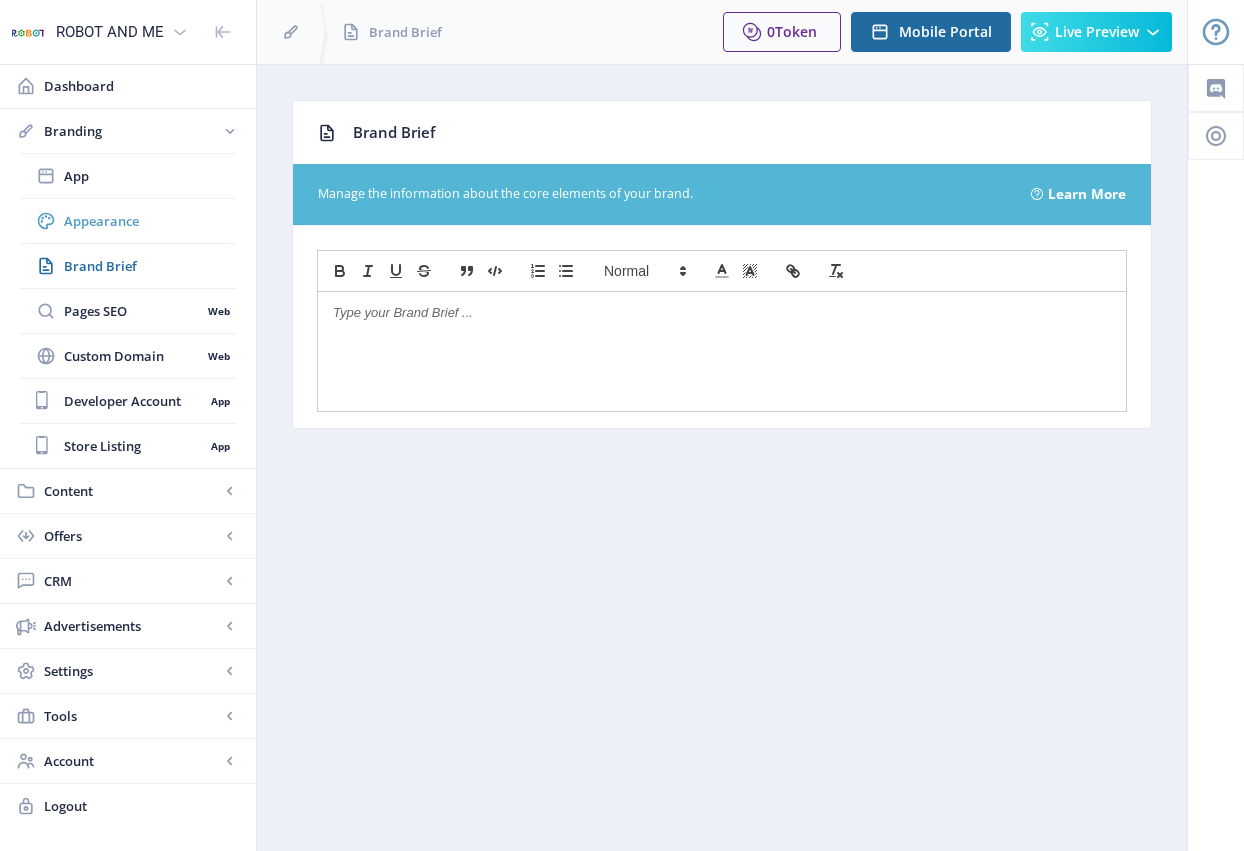 click on "Appearance" at bounding box center [150, 221] 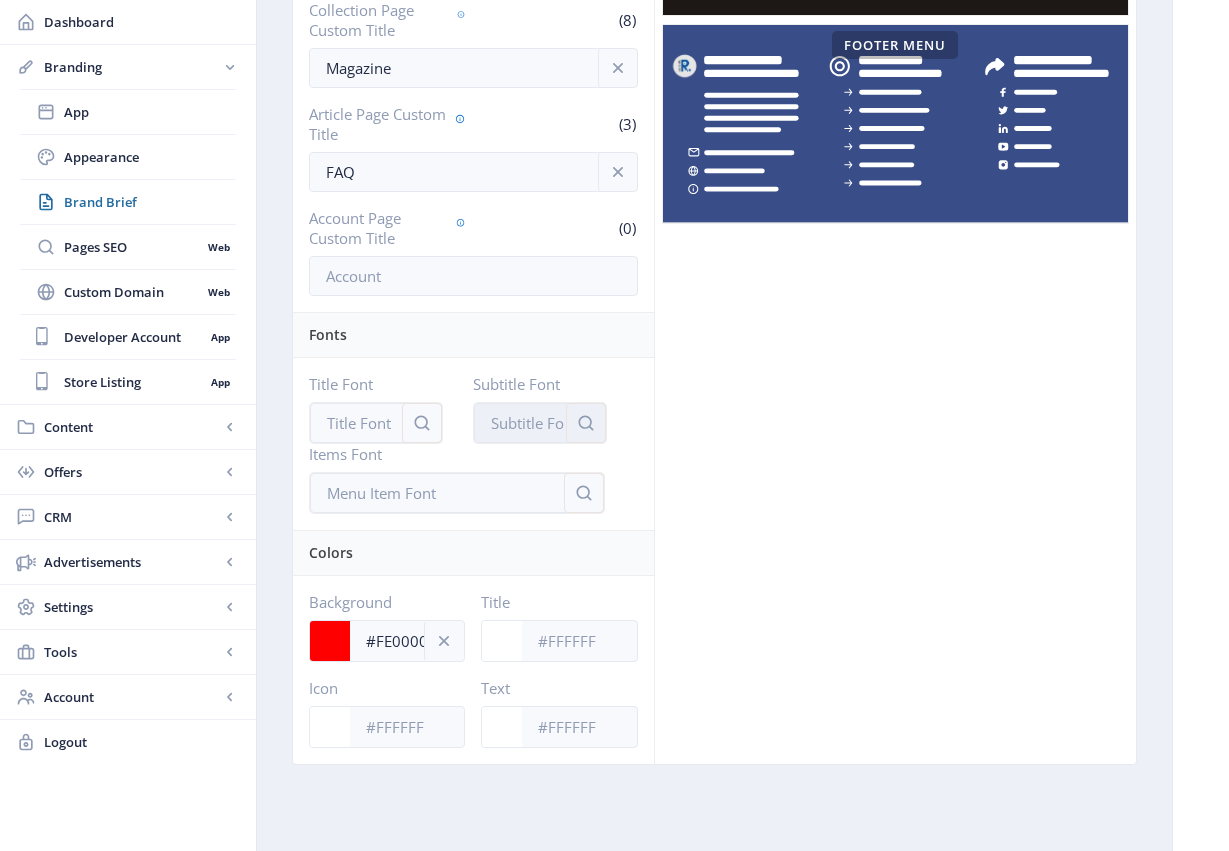 scroll, scrollTop: 0, scrollLeft: 0, axis: both 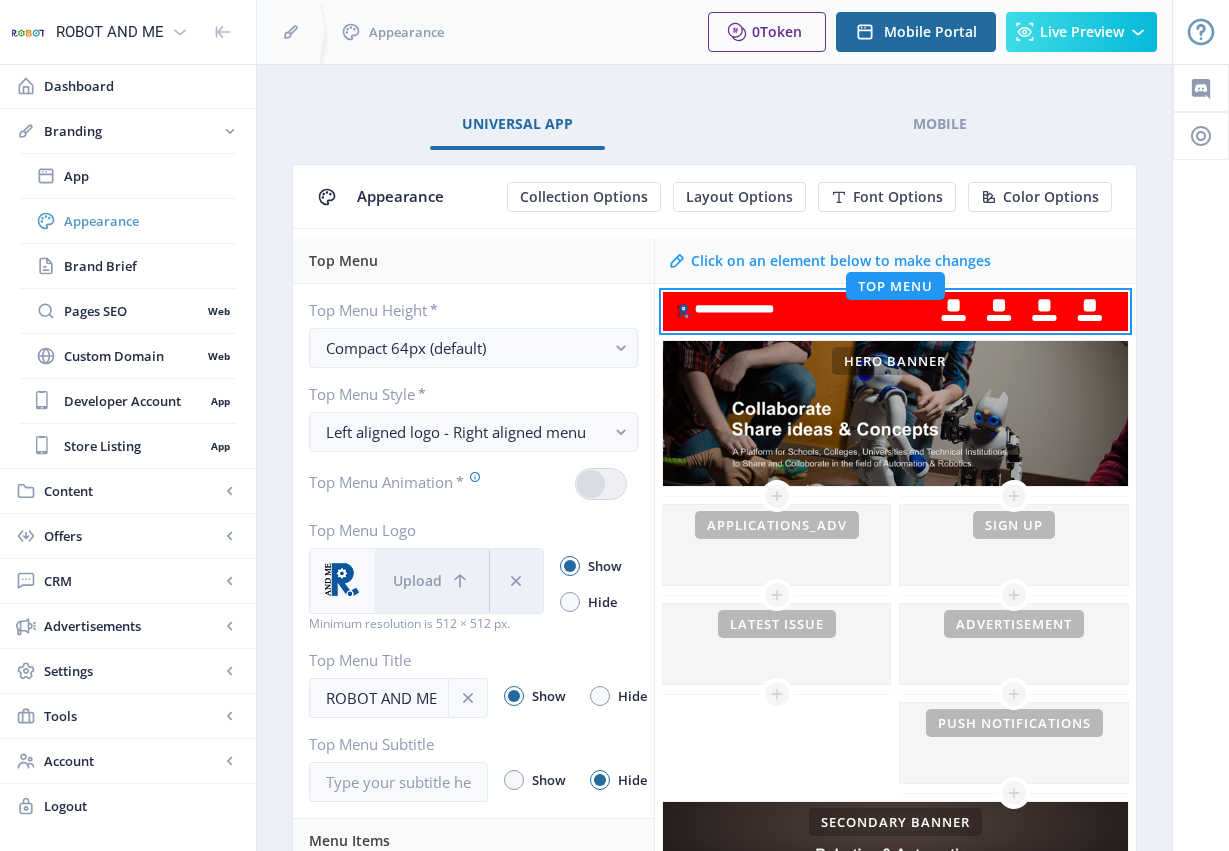 click on "Appearance" at bounding box center [150, 221] 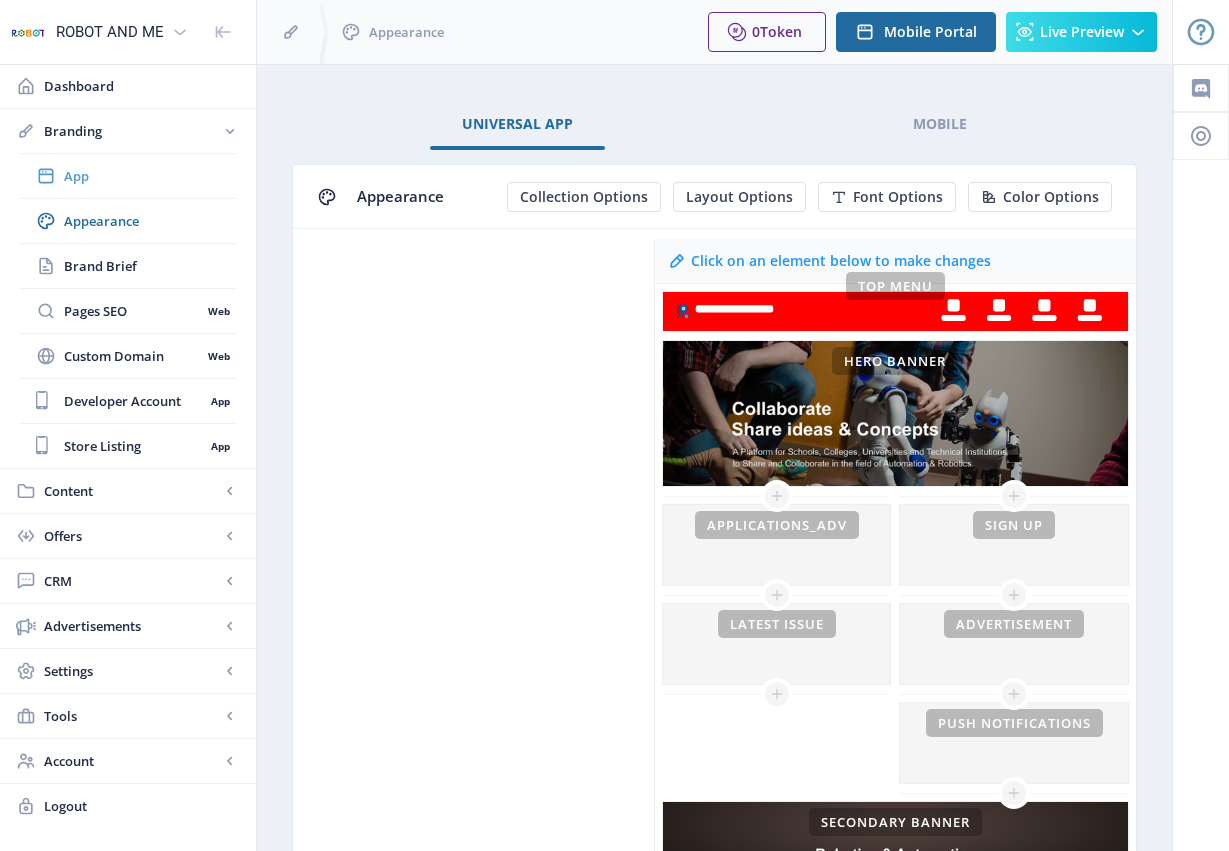 click on "App" at bounding box center [150, 176] 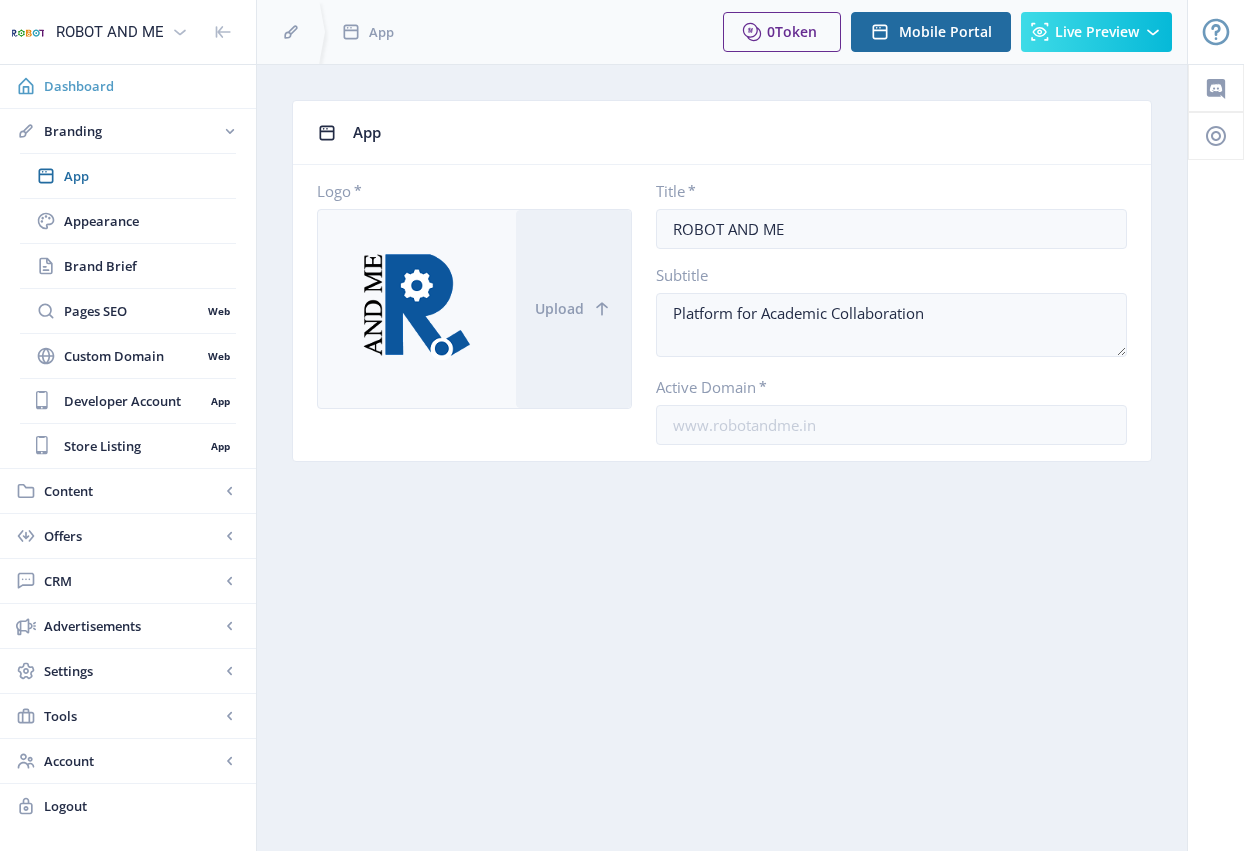 click on "Dashboard" at bounding box center (142, 86) 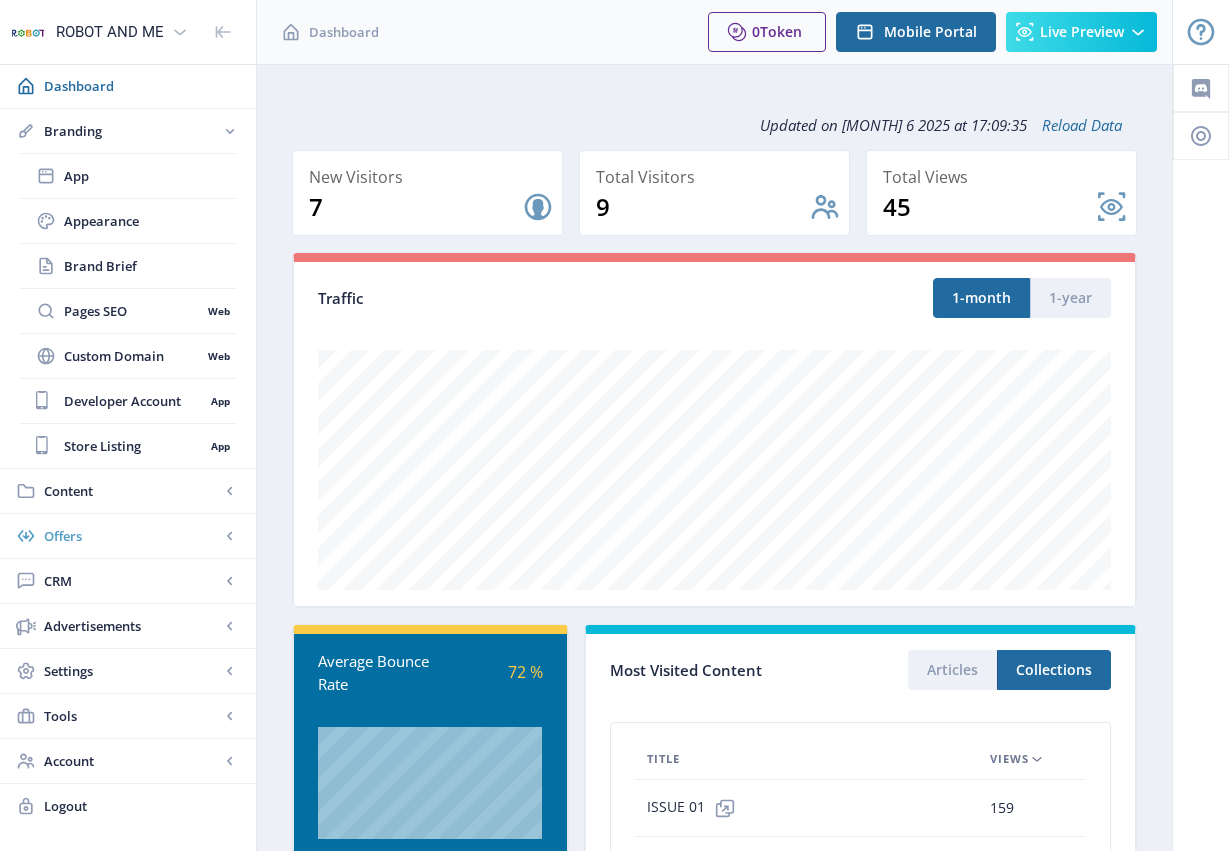 click on "Offers" at bounding box center (132, 536) 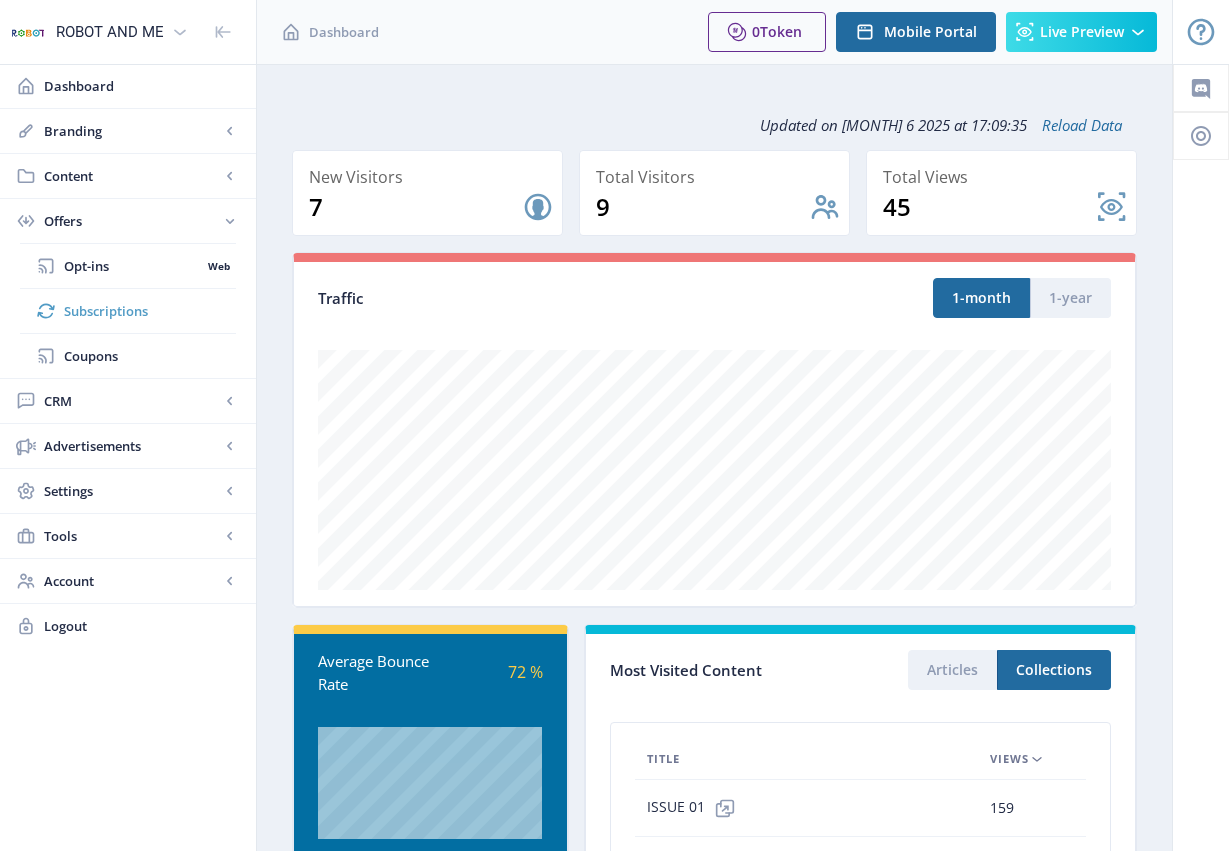 click on "Subscriptions" at bounding box center [150, 311] 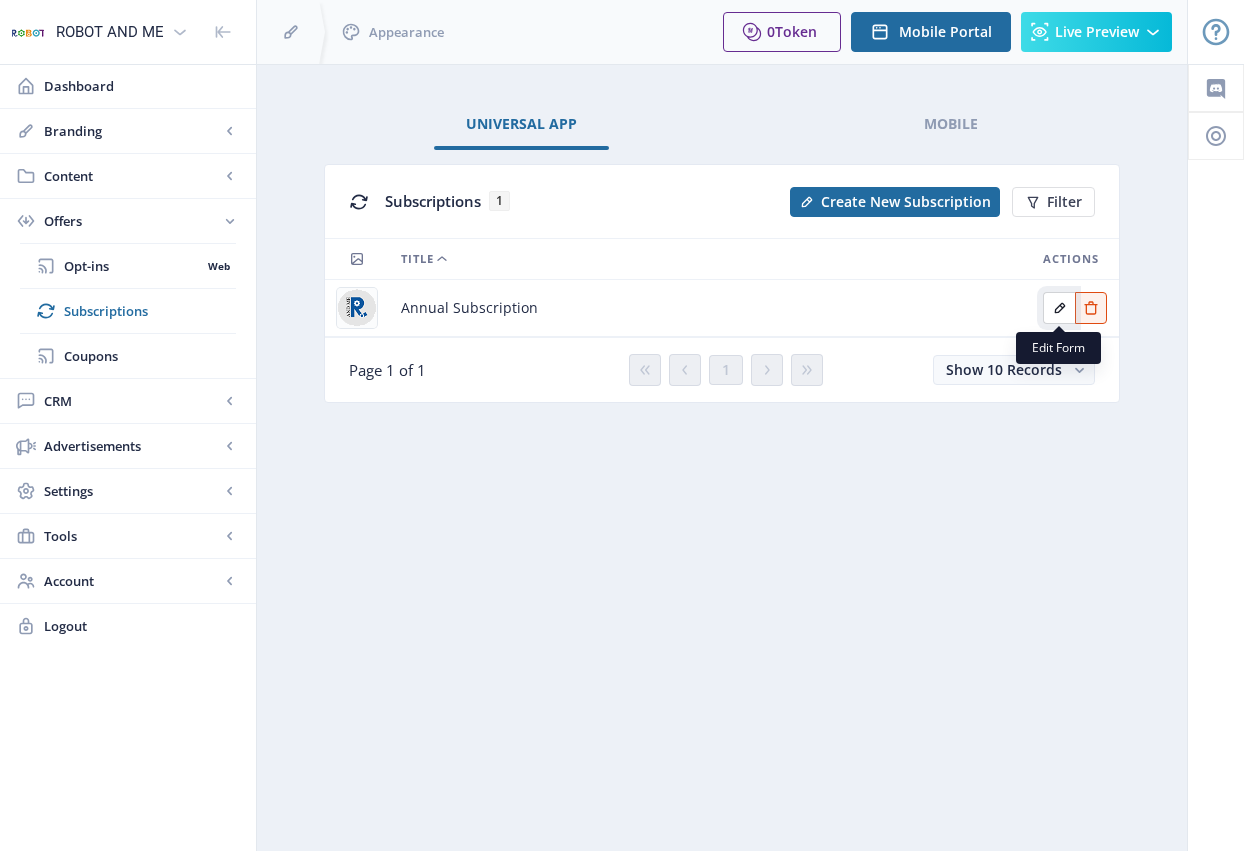 click 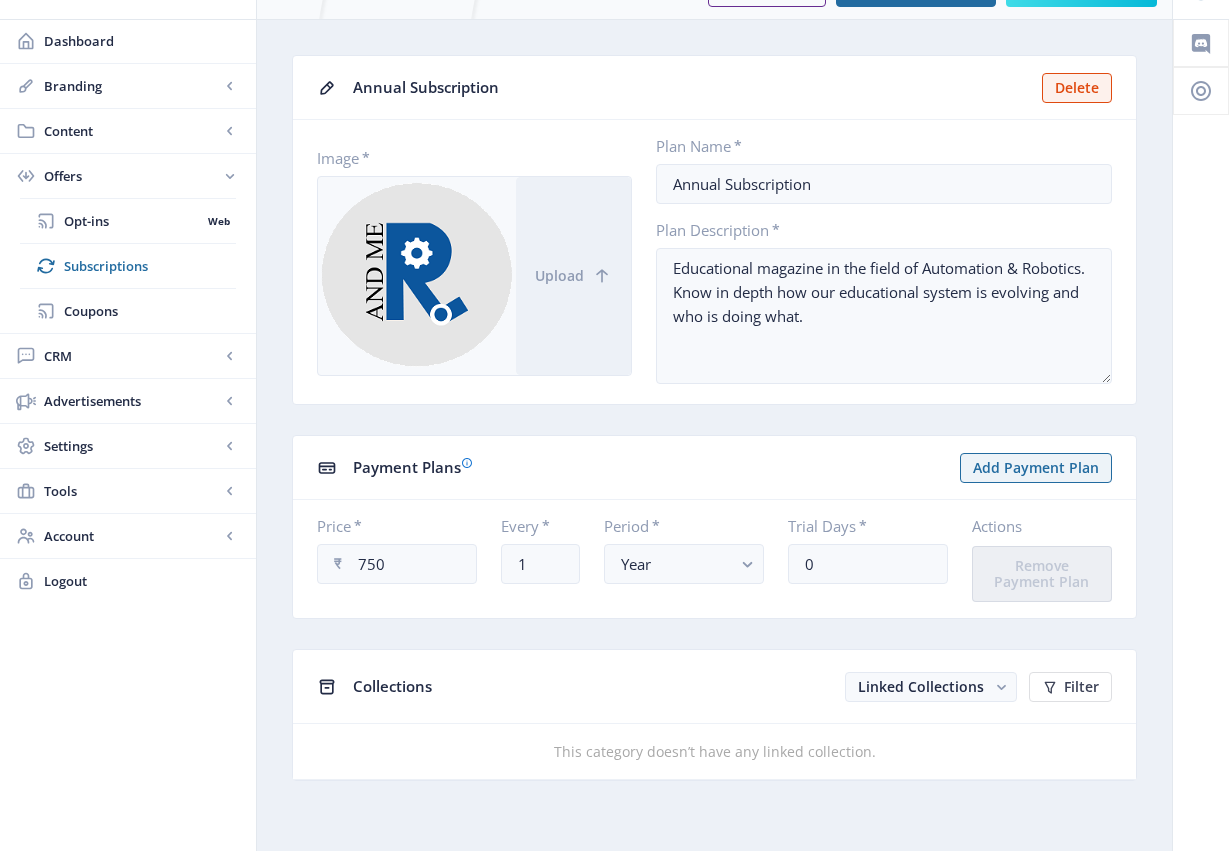 scroll, scrollTop: 0, scrollLeft: 0, axis: both 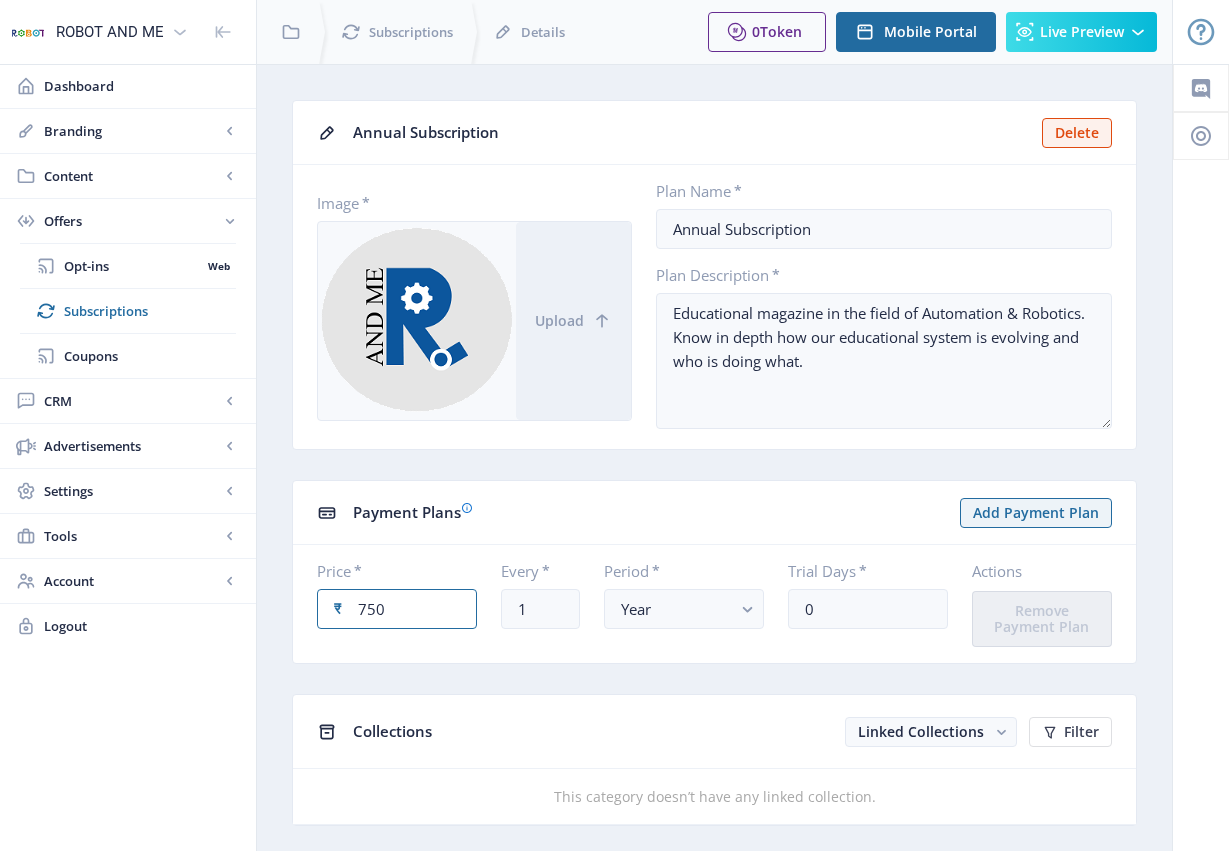drag, startPoint x: 393, startPoint y: 607, endPoint x: 347, endPoint y: 607, distance: 46 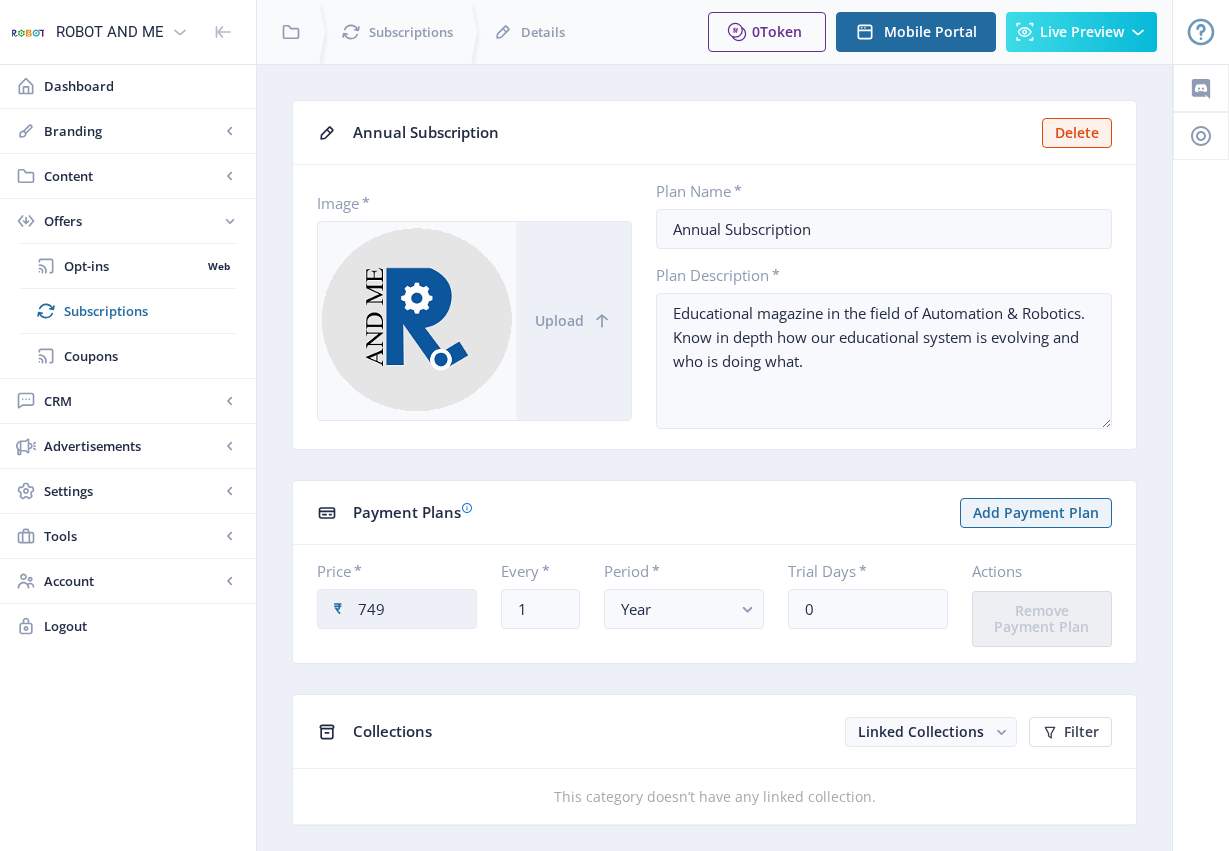 click on "749" at bounding box center [397, 609] 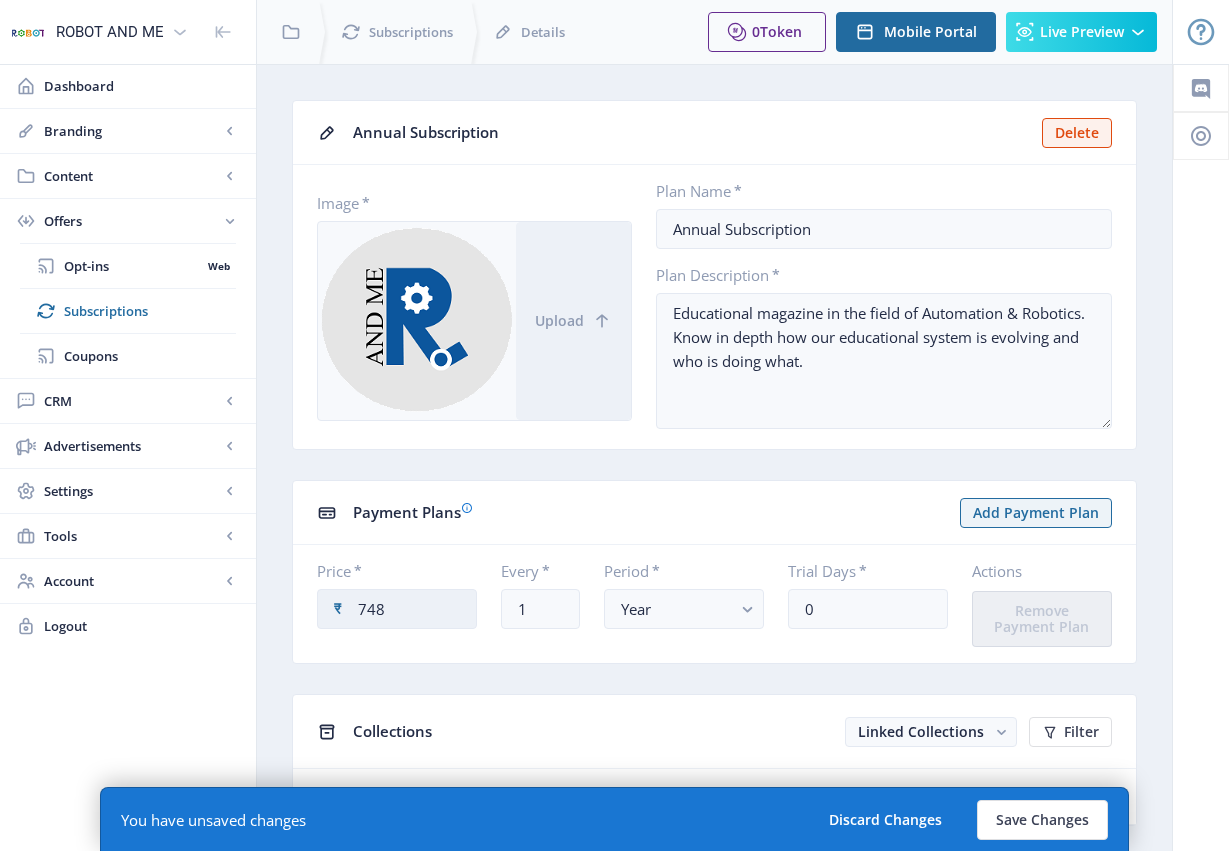 click on "748" at bounding box center [397, 609] 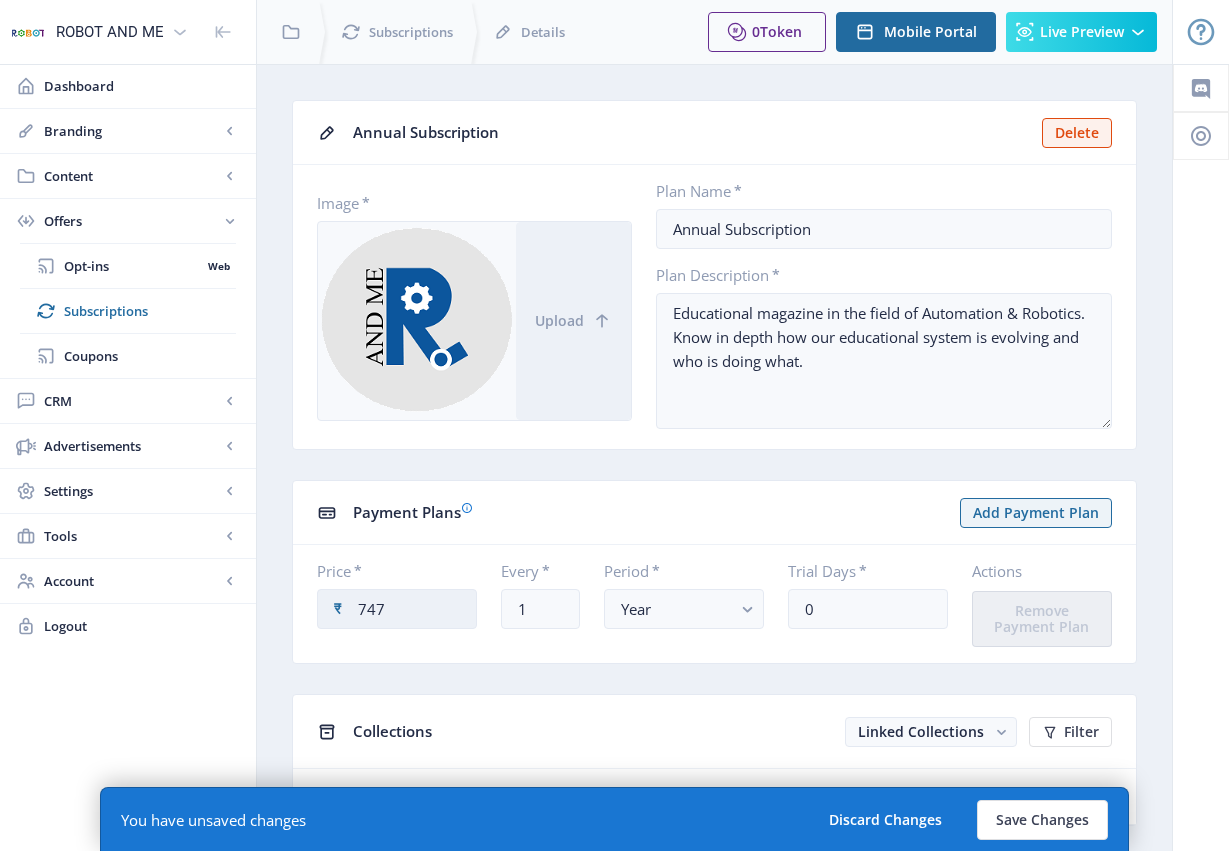 click on "747" at bounding box center (397, 609) 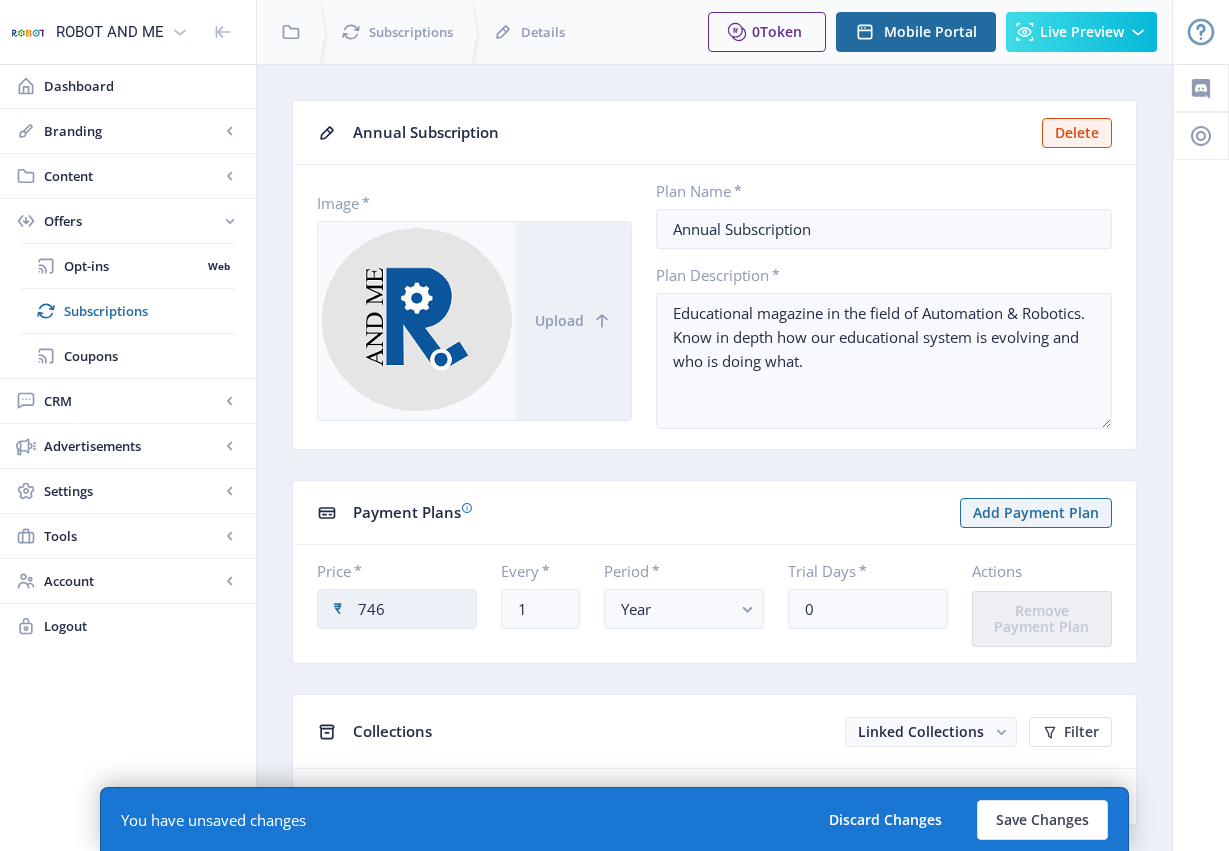 drag, startPoint x: 462, startPoint y: 615, endPoint x: 406, endPoint y: 613, distance: 56.0357 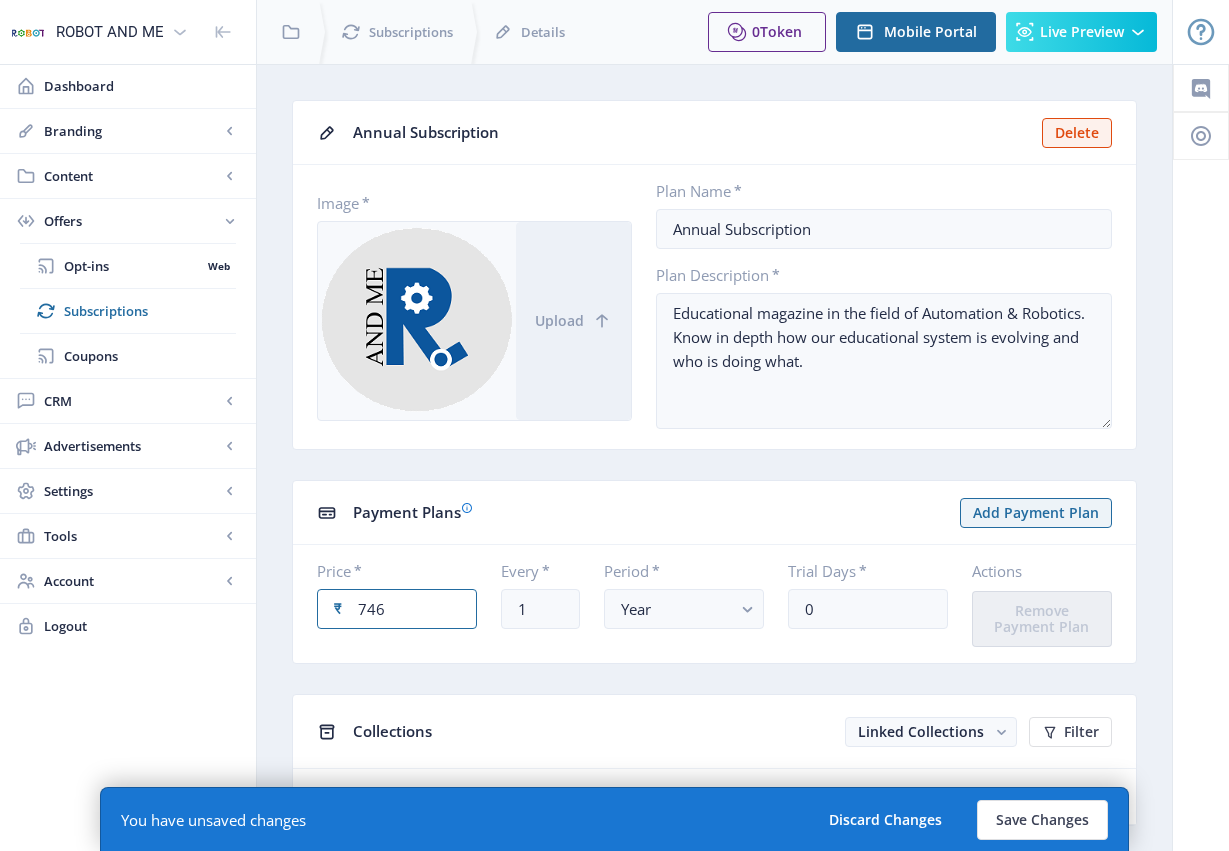 drag, startPoint x: 400, startPoint y: 612, endPoint x: 354, endPoint y: 614, distance: 46.043457 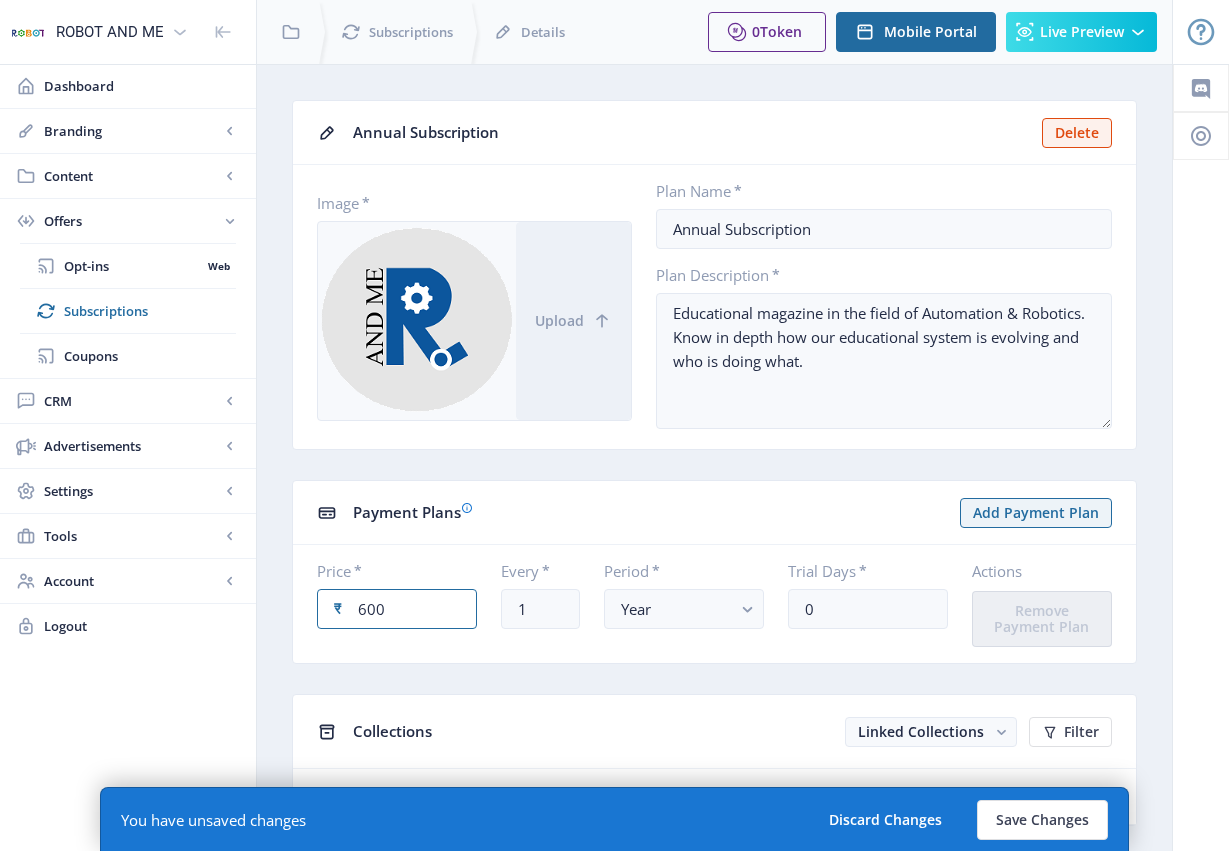 type on "600" 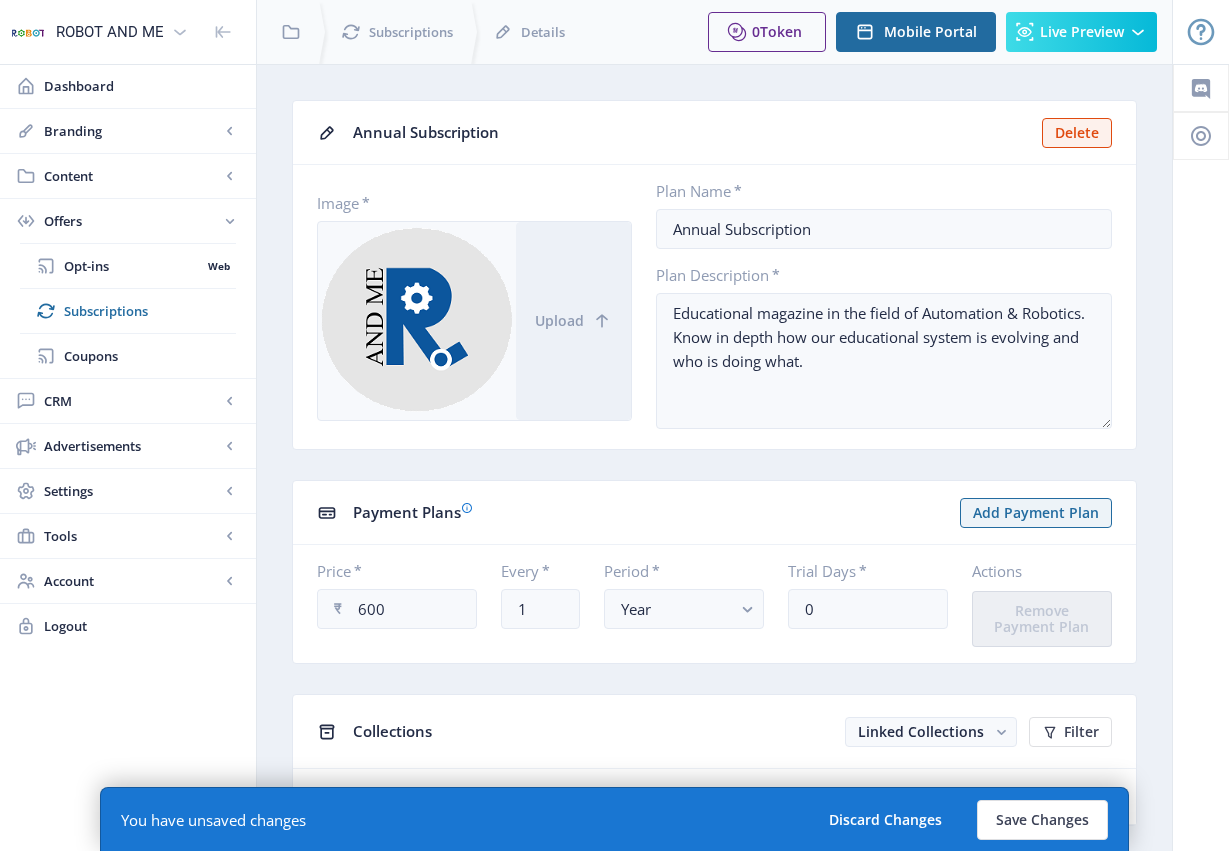 click on "Annual Subscription Delete Image * Upload Plan Name * Annual Subscription Plan Description * Educational magazine in the field of Automation & Robotics. Know in depth how our educational system is evolving and who is doing what. Payment Plans Add Payment Plan Price * ₹ 600 Every * 1 Period * Year Trial Days * 0 Actions Remove Payment Plan Collections Linked Collections Filter This category doesn’t have any linked collection. You have unsaved changes Discard Changes Save Changes" at bounding box center [714, 480] 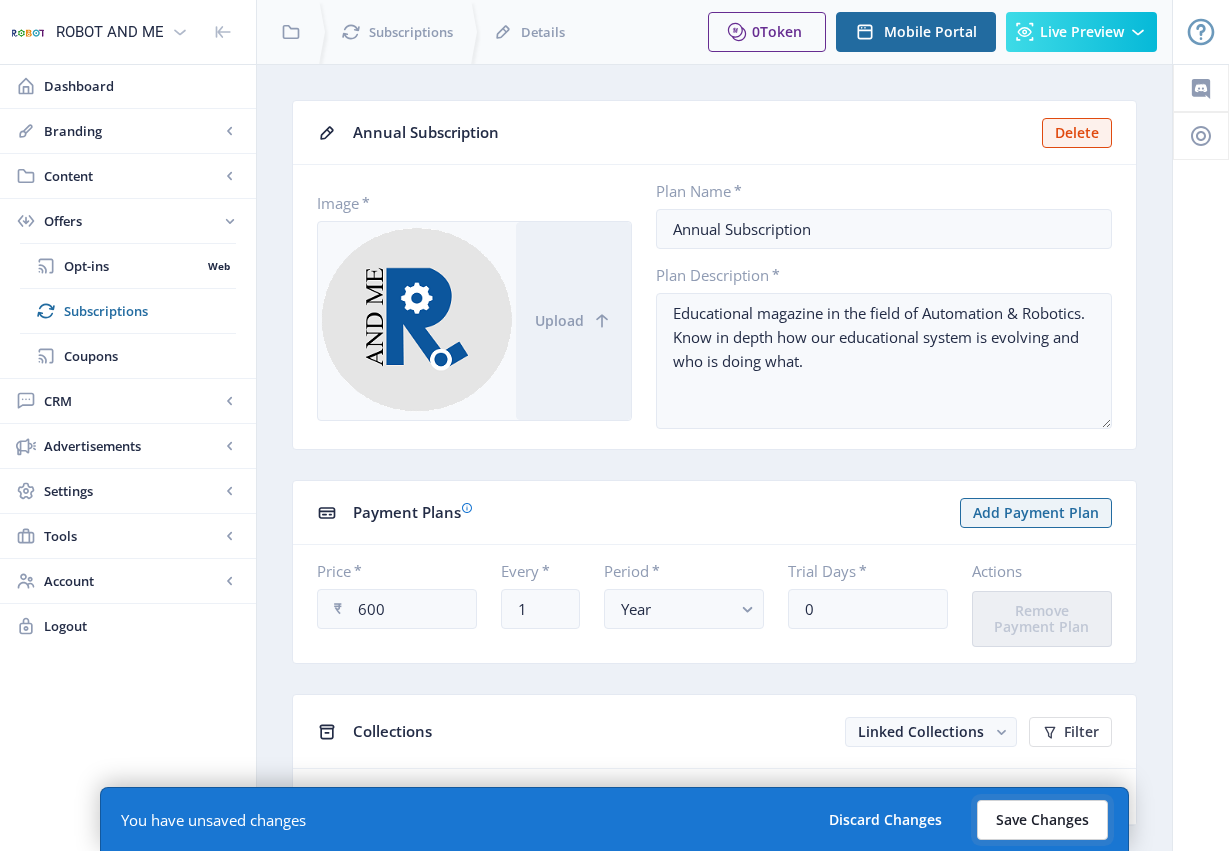 click on "Save Changes" 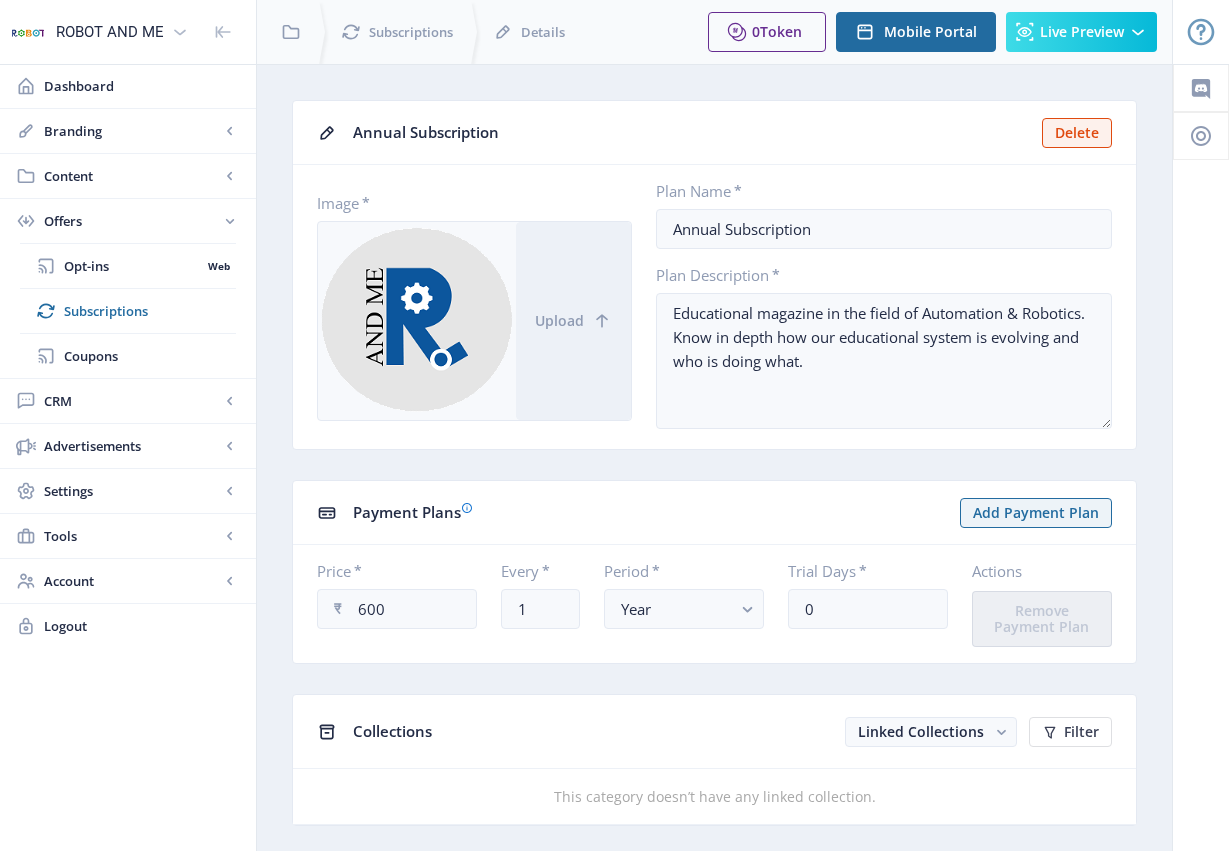 click on "Annual Subscription Delete Image * Upload Plan Name * Annual Subscription Plan Description * Educational magazine in the field of Automation & Robotics. Know in depth how our educational system is evolving and who is doing what. Payment Plans Add Payment Plan Price * ₹ 600 Every * 1 Period * Year Trial Days * 0 Actions Remove Payment Plan Collections Linked Collections Filter This category doesn’t have any linked collection. You have unsaved changes Discard Changes Save Changes" at bounding box center [714, 480] 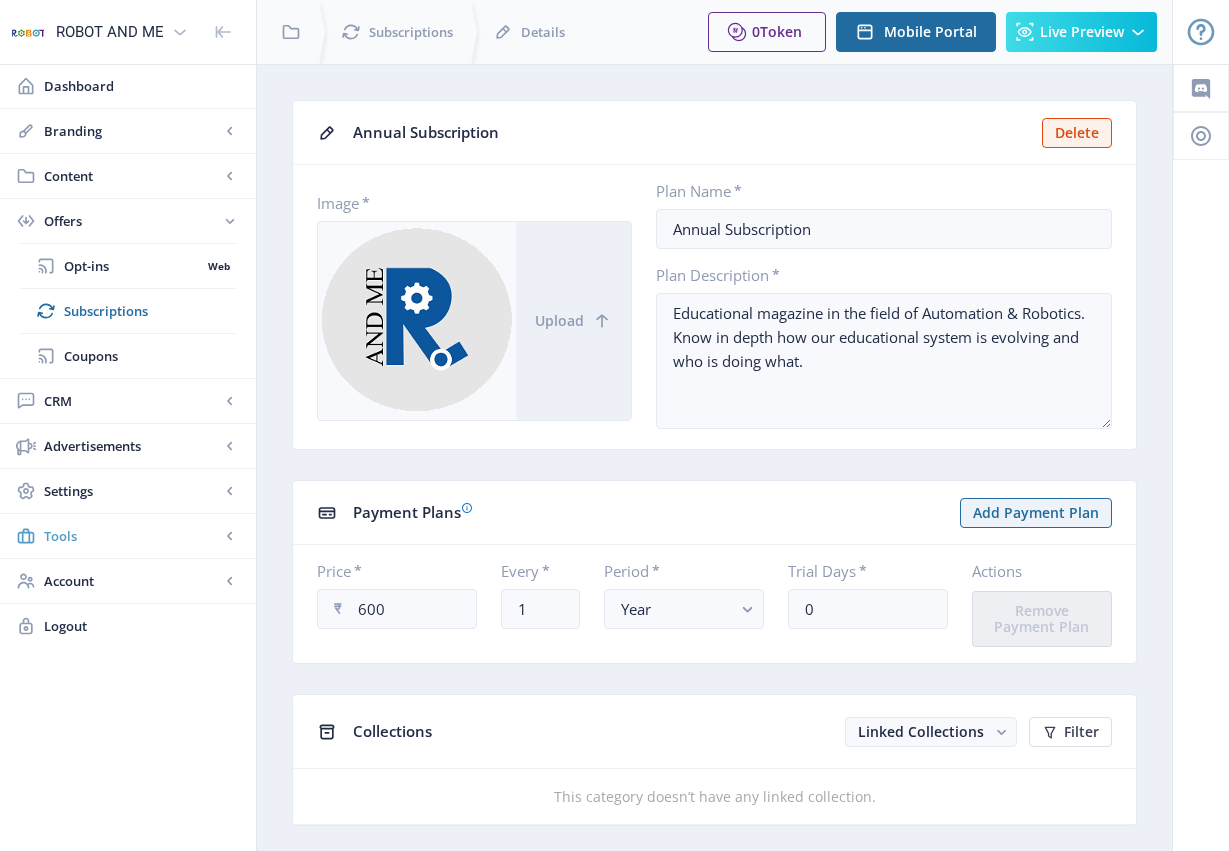 click 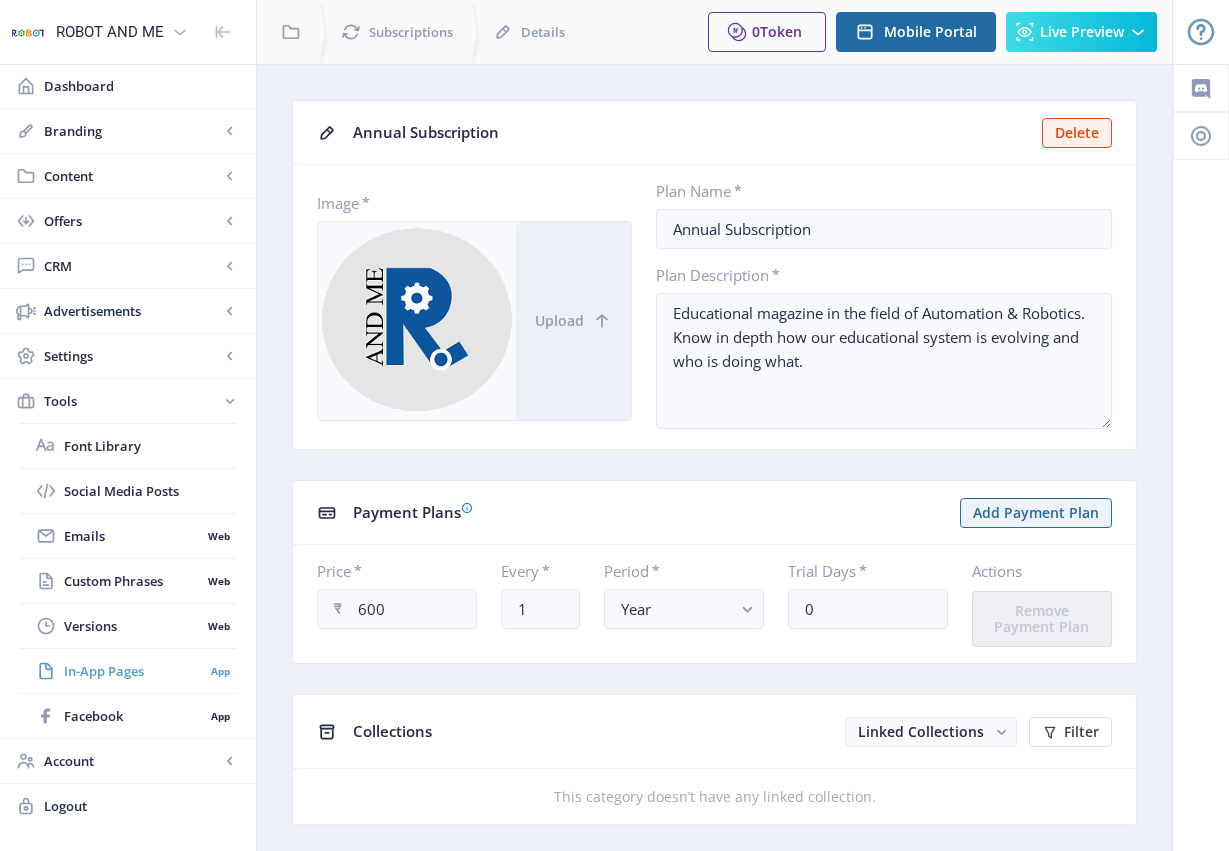 click on "In-App Pages" at bounding box center [134, 671] 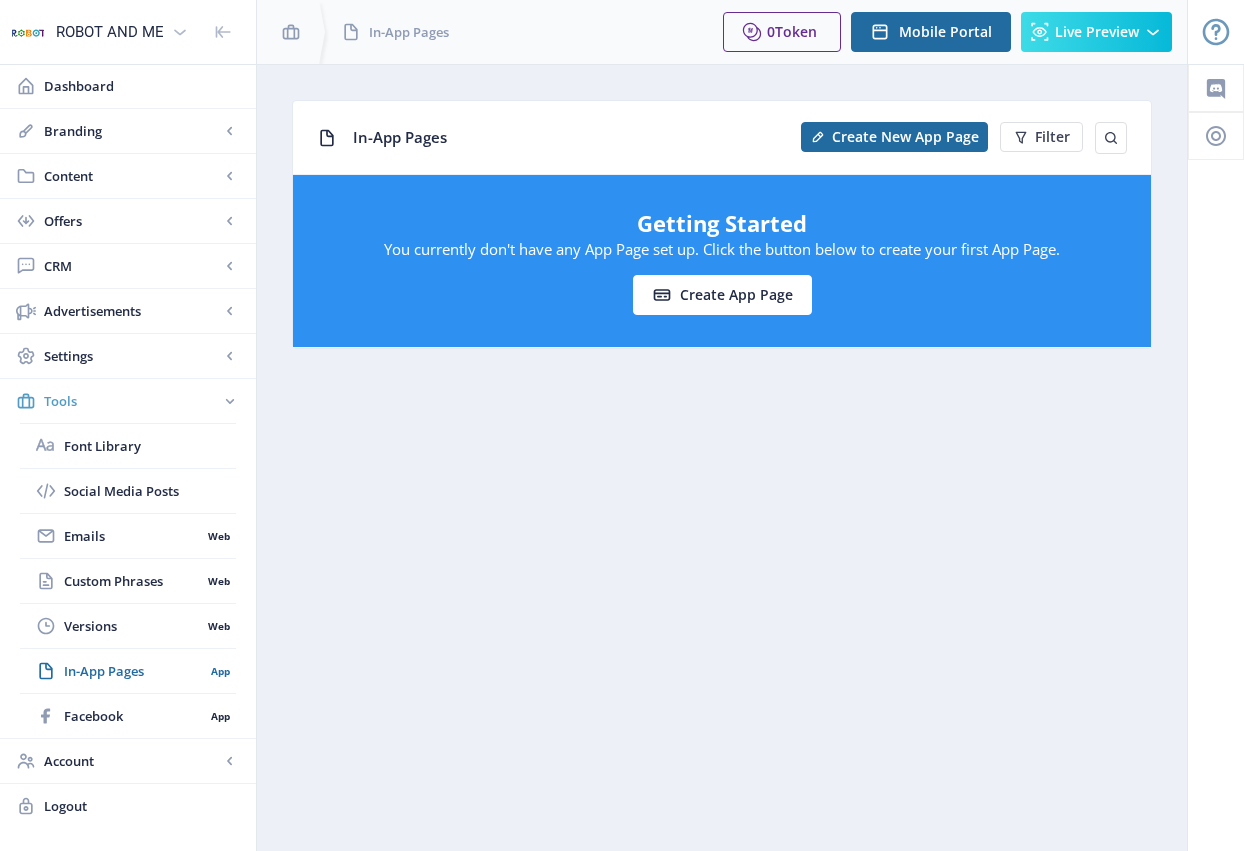 click 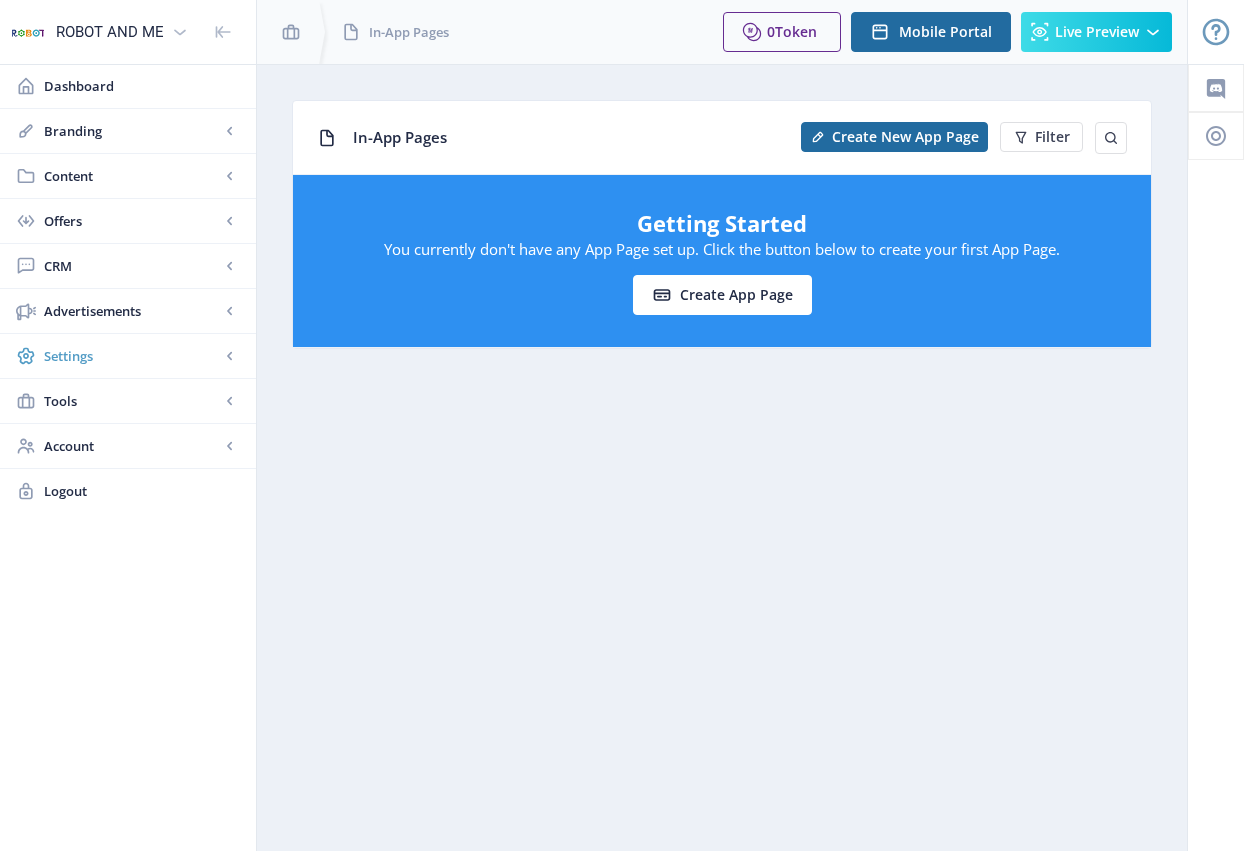 click on "Settings" at bounding box center (132, 356) 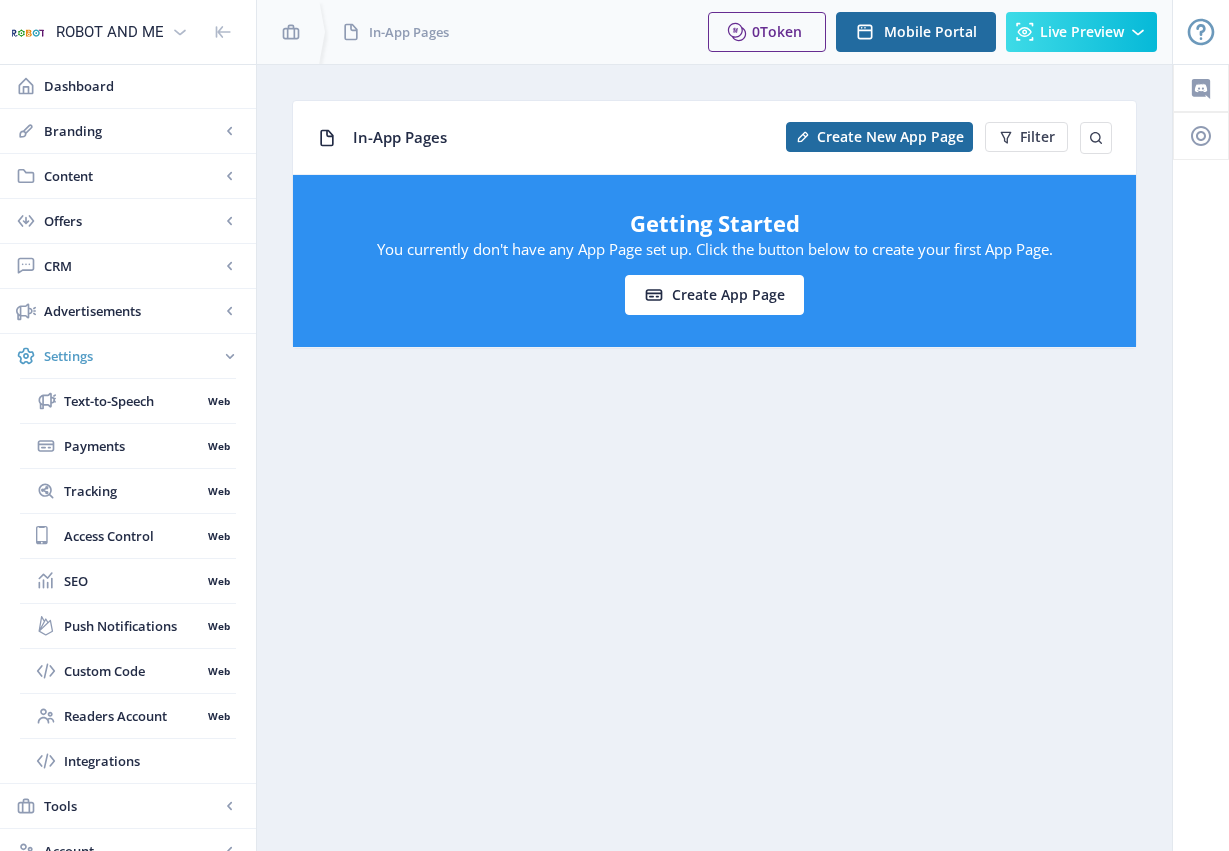 click 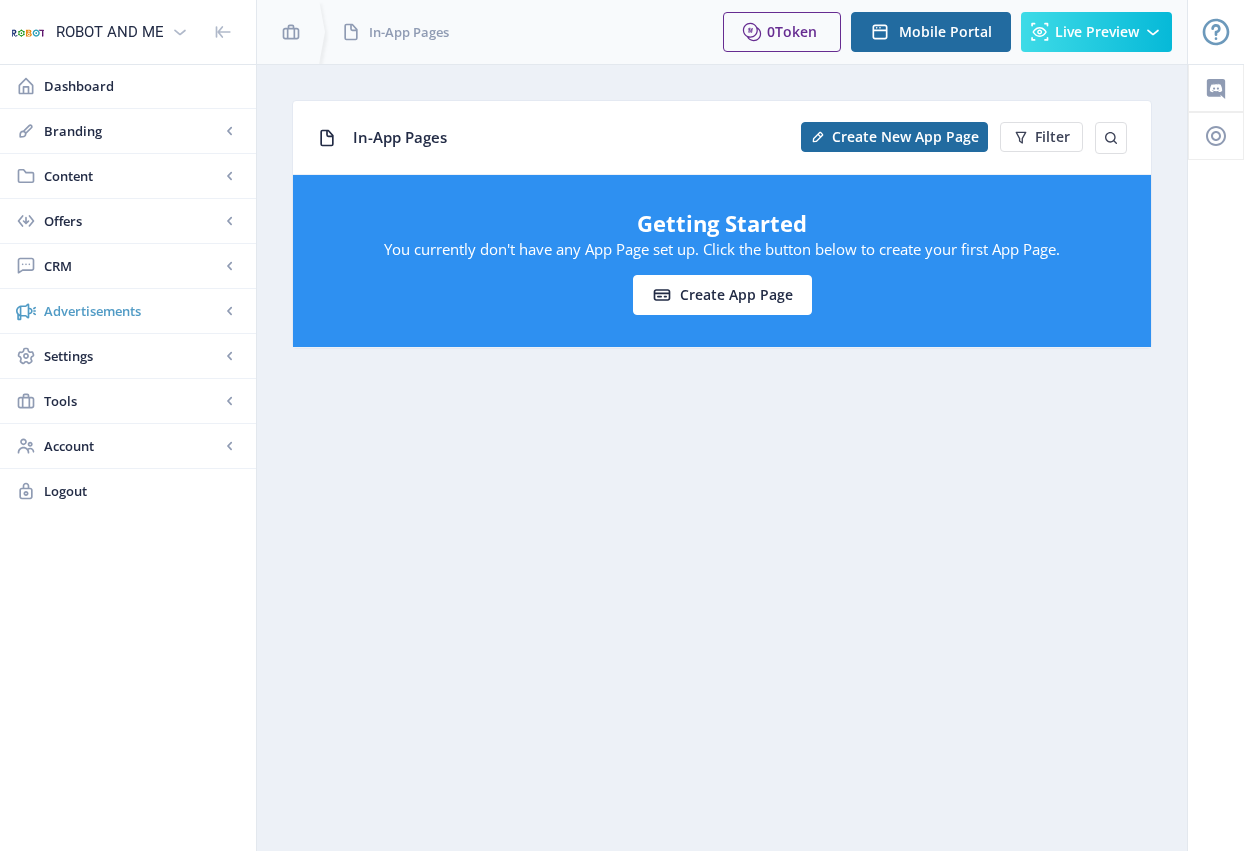 click 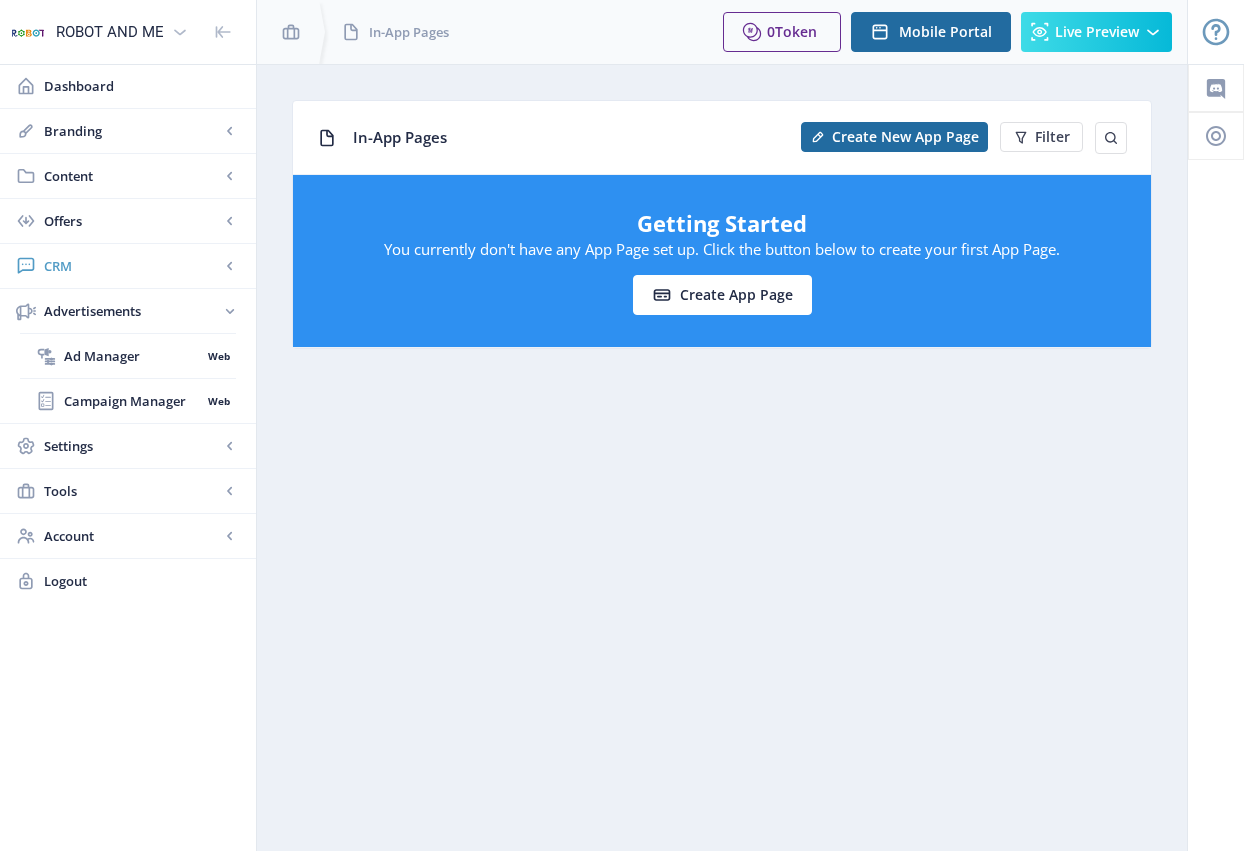 click 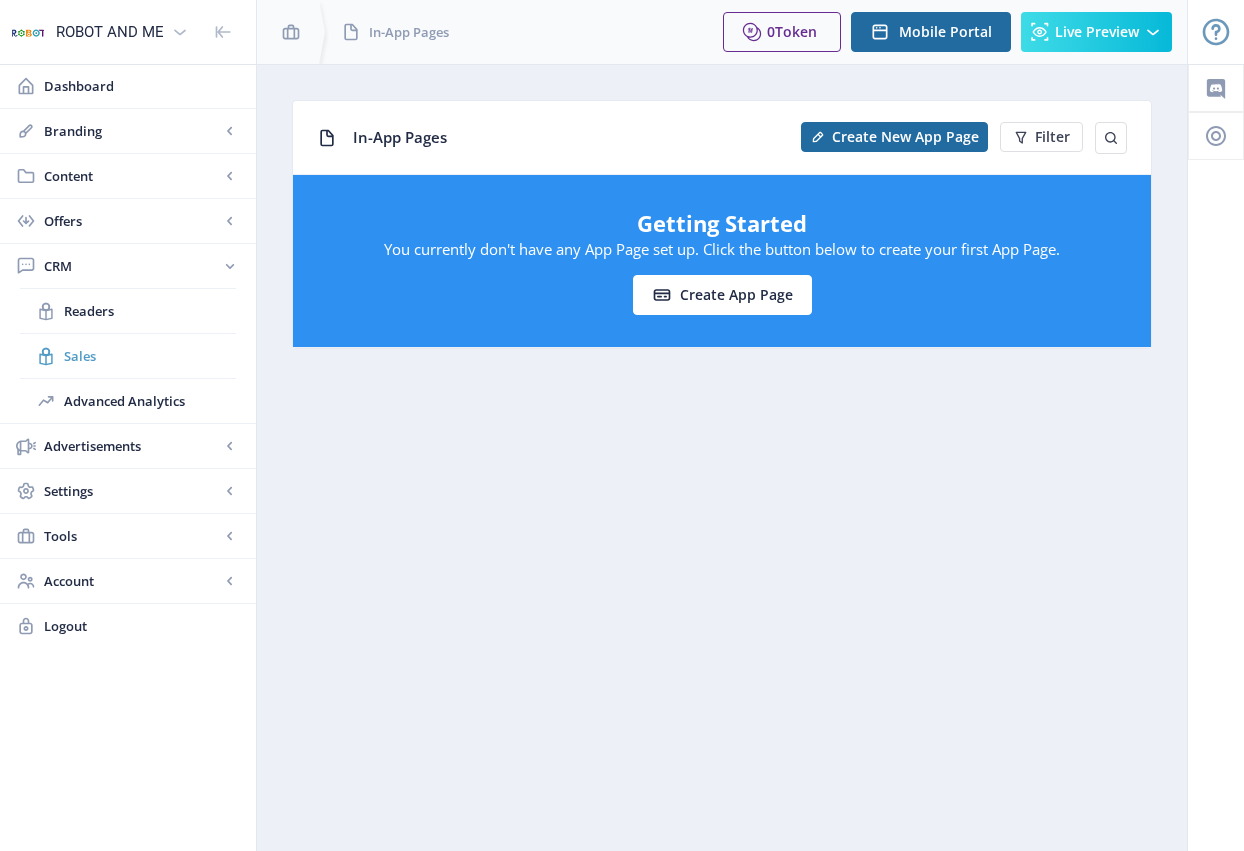click on "Sales" at bounding box center (150, 356) 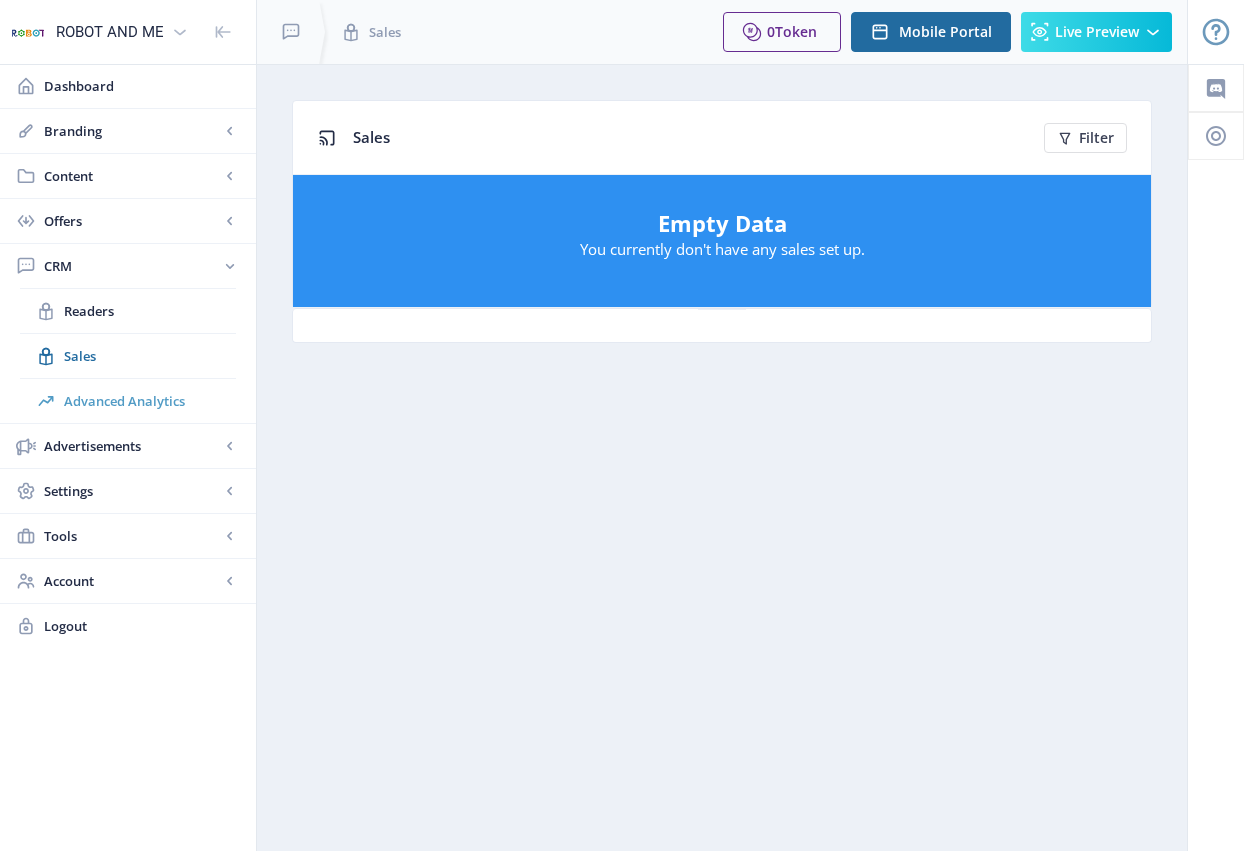 click on "Advanced Analytics" at bounding box center (150, 401) 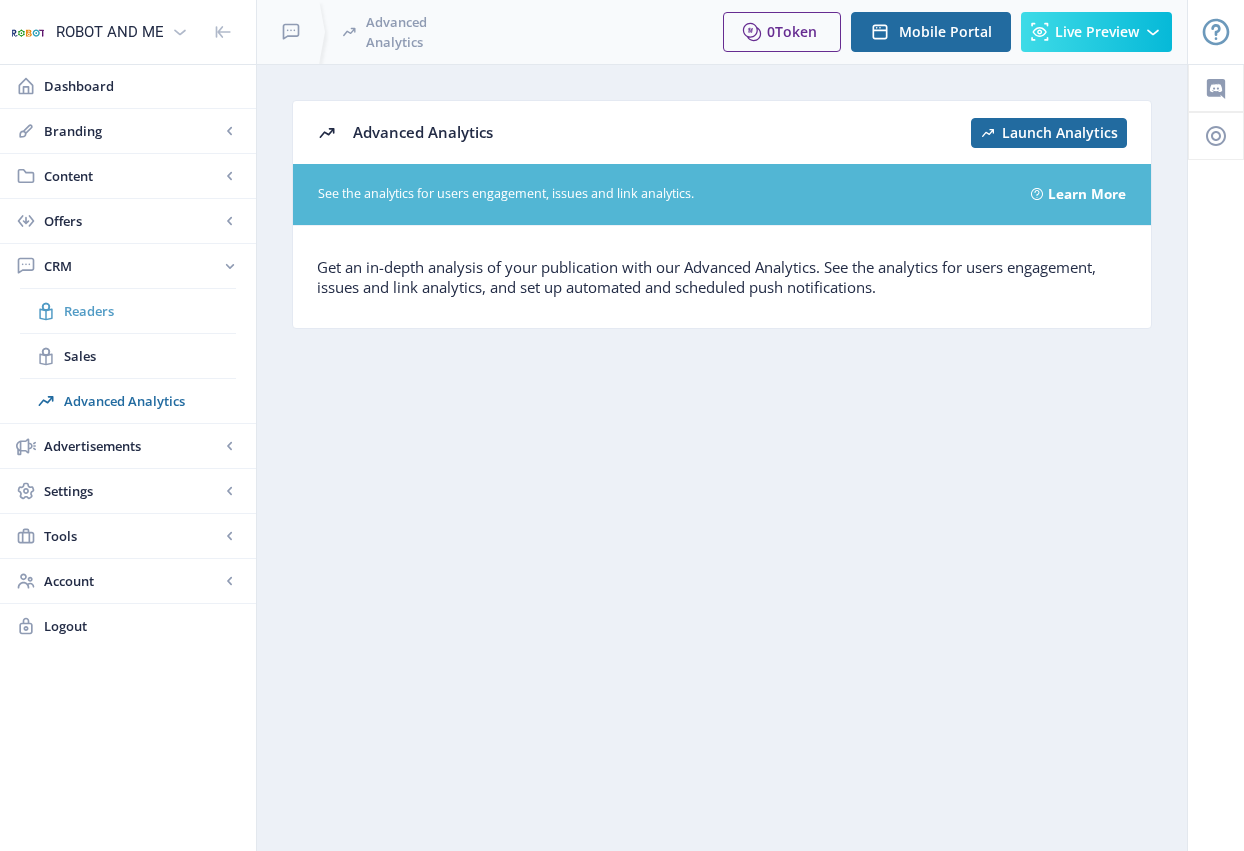click on "Readers" at bounding box center (150, 311) 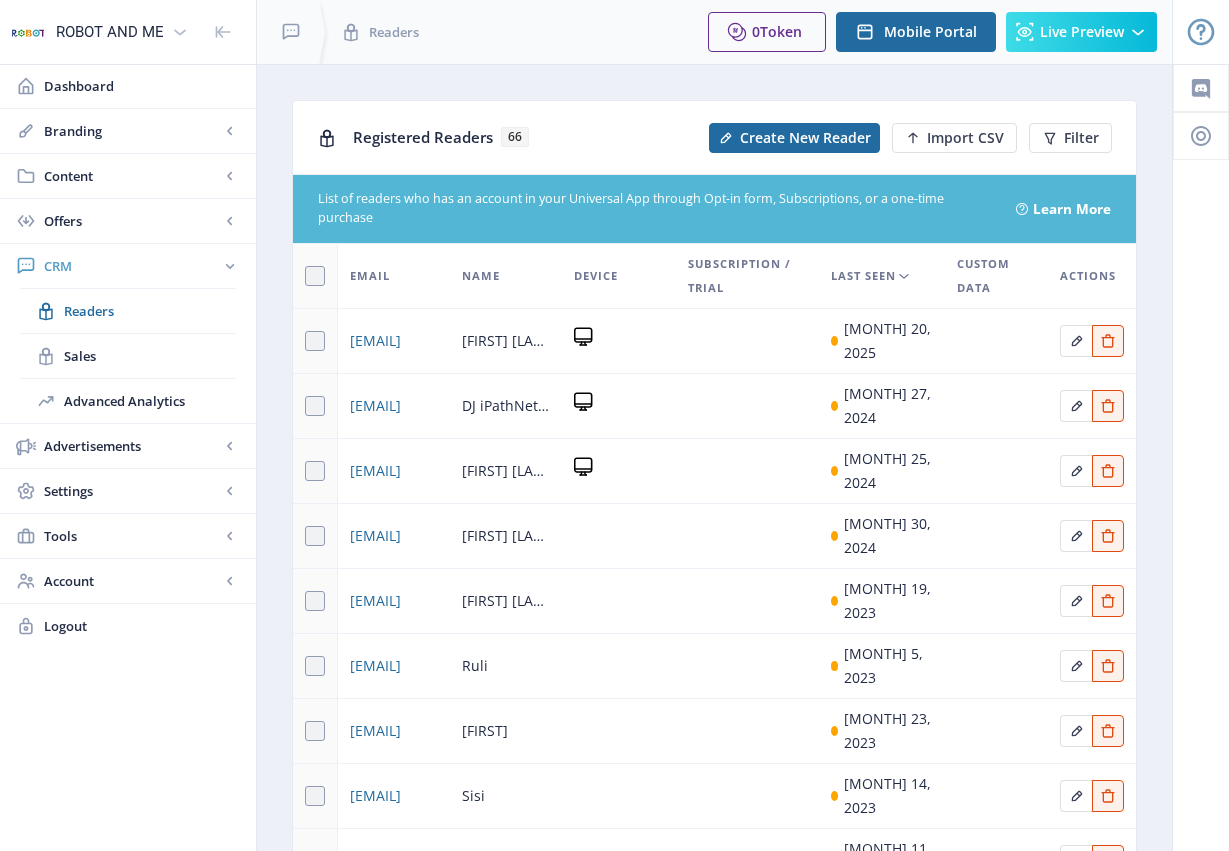 click 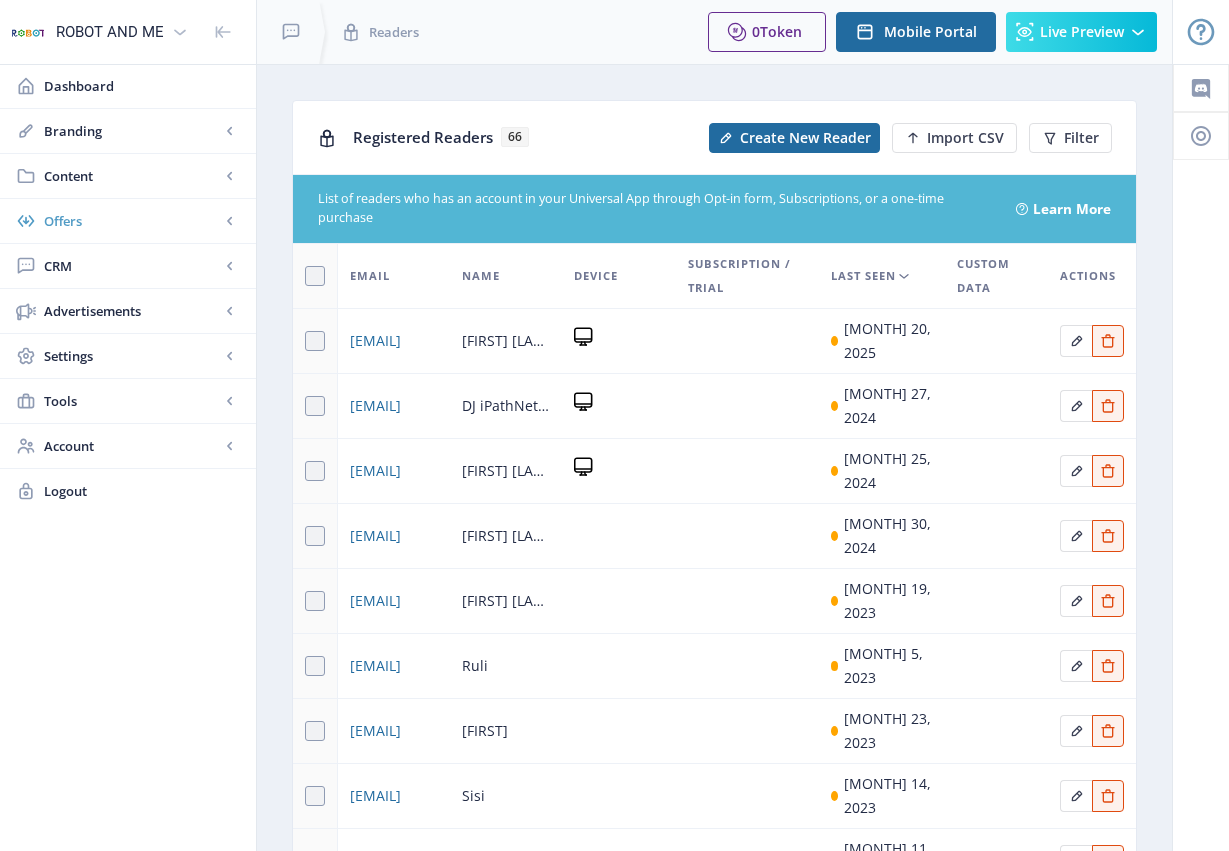 click 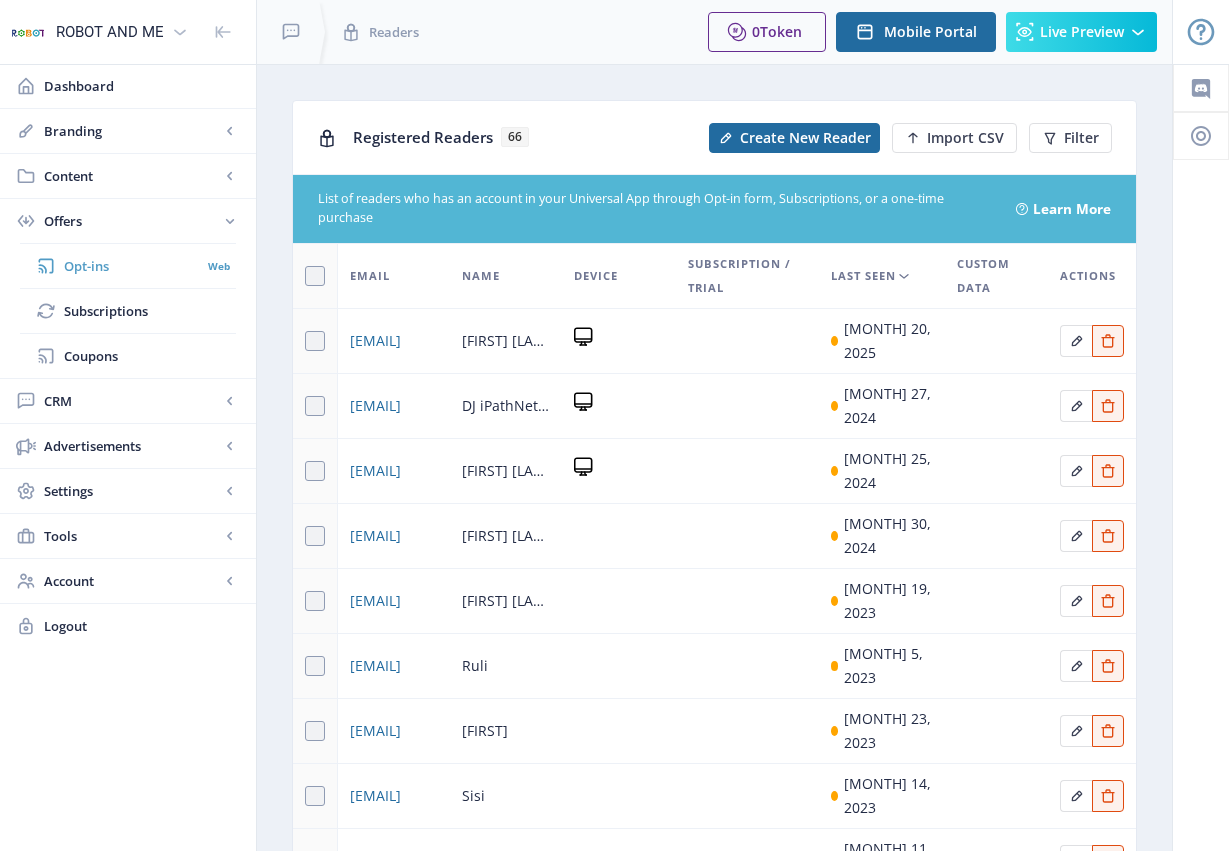 click on "Opt-ins" at bounding box center (132, 266) 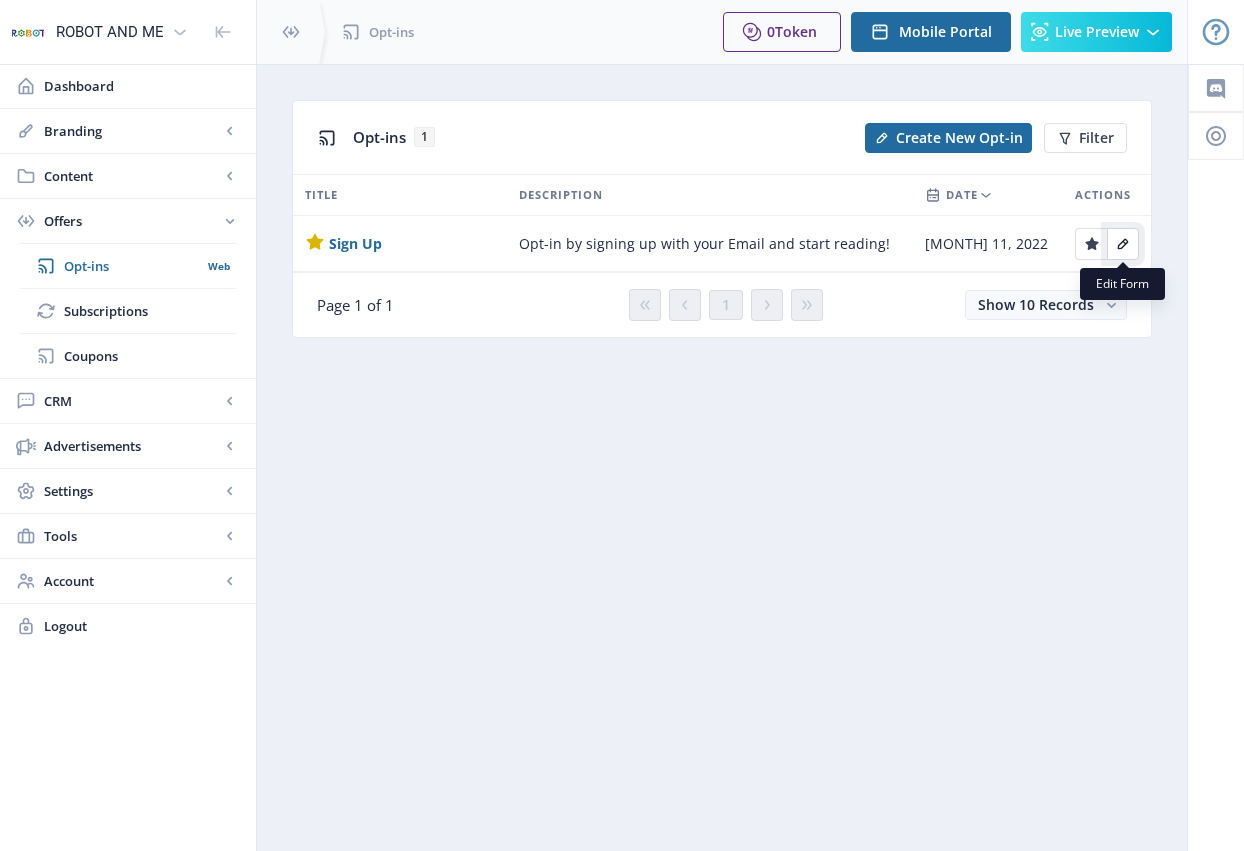 click 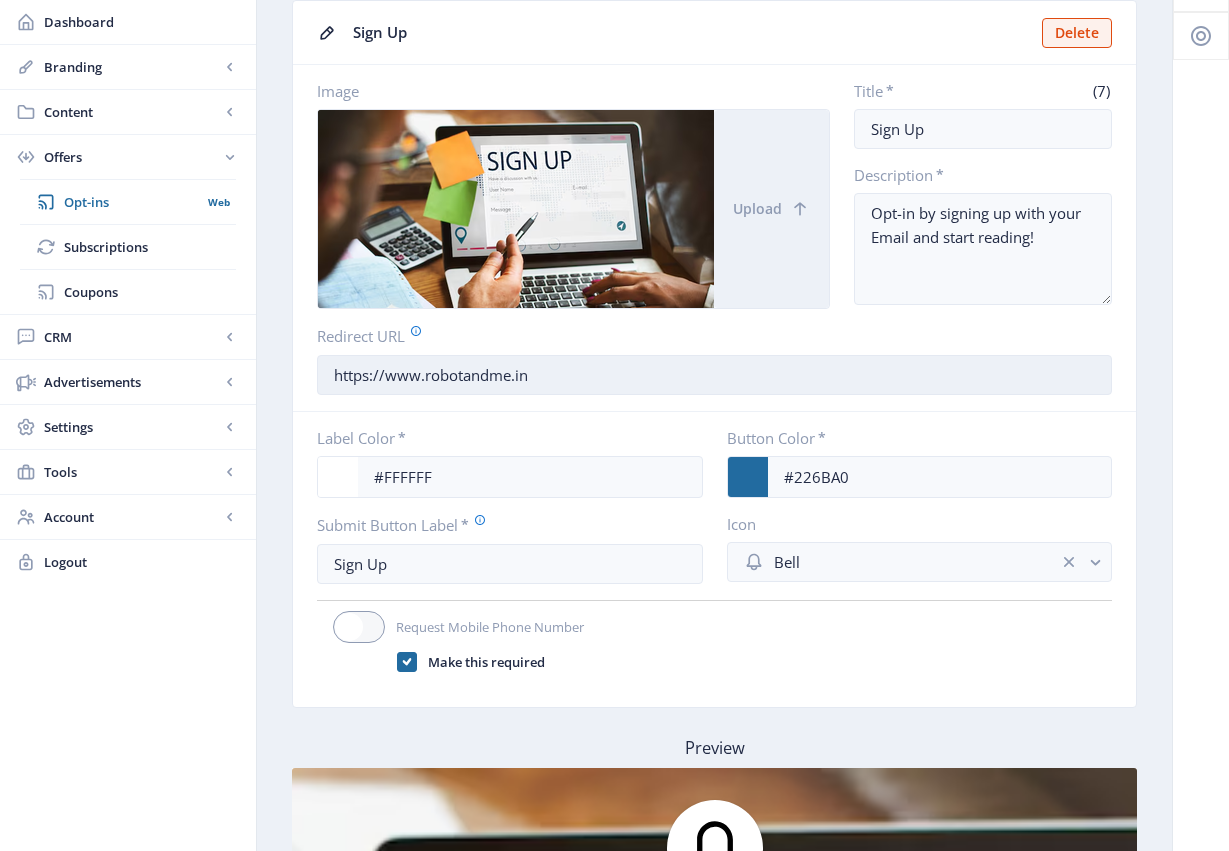 scroll, scrollTop: 300, scrollLeft: 0, axis: vertical 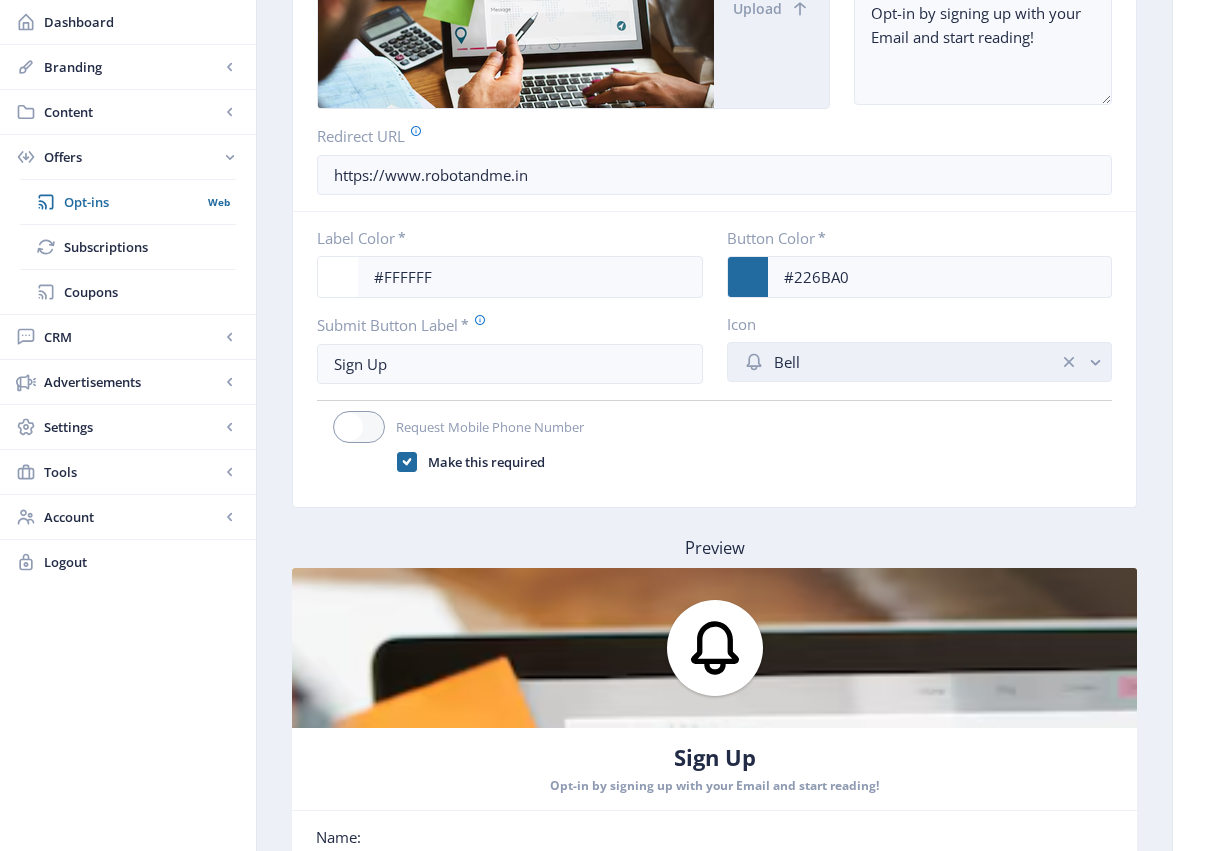 click 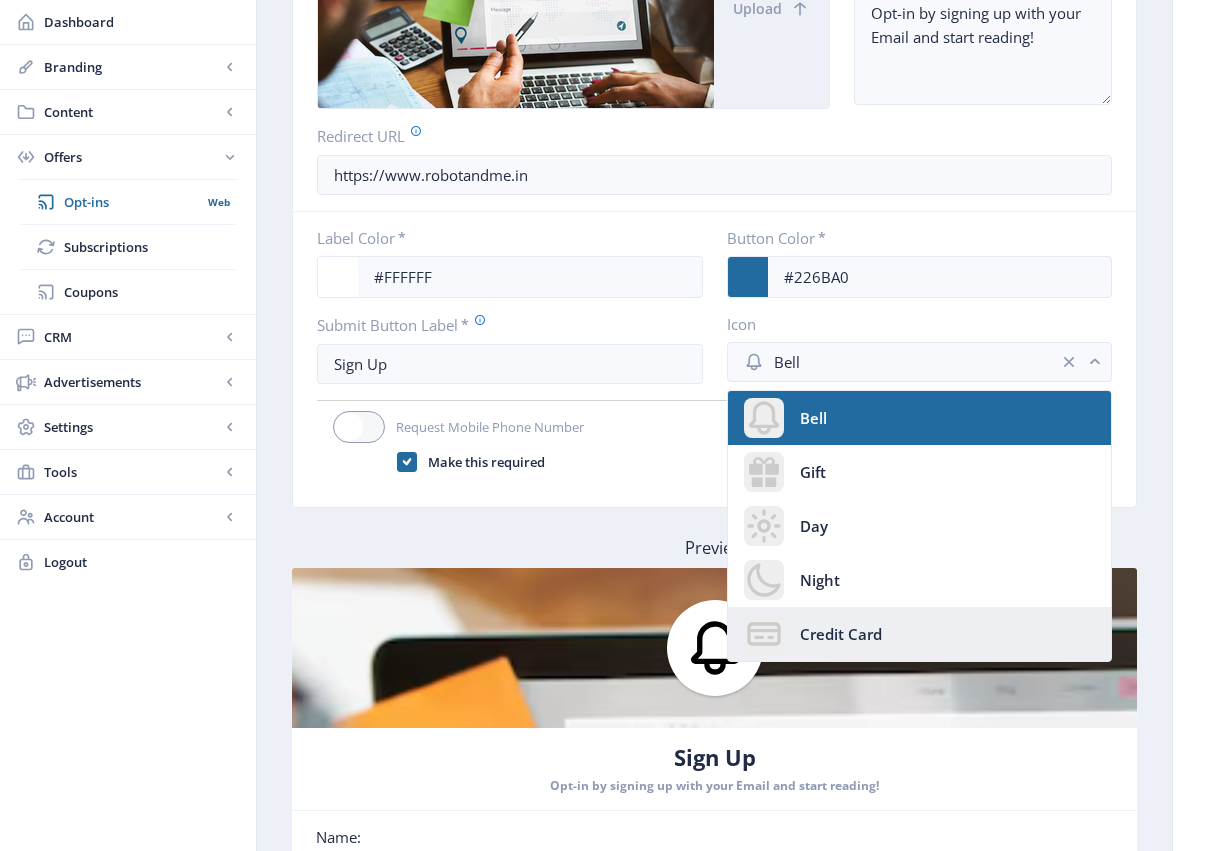 click on "Credit Card" at bounding box center [841, 634] 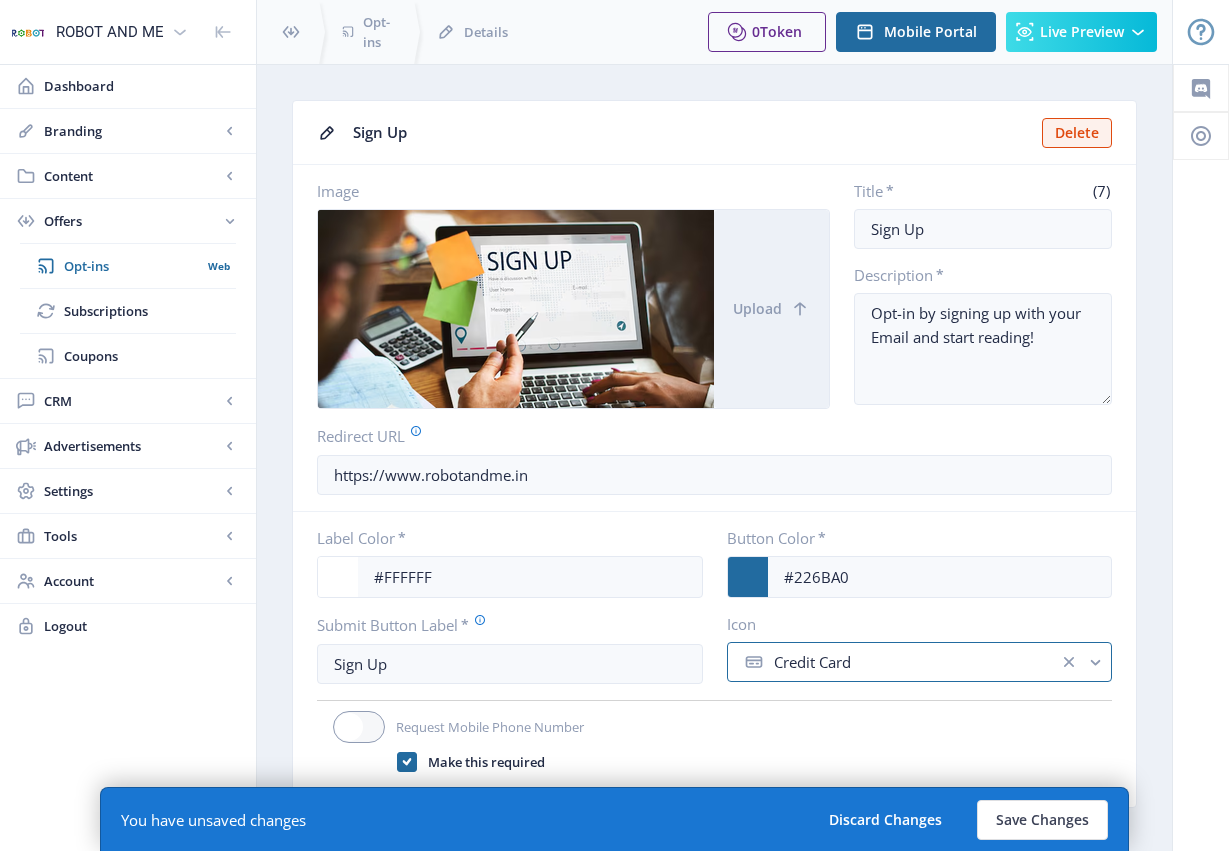 scroll, scrollTop: 300, scrollLeft: 0, axis: vertical 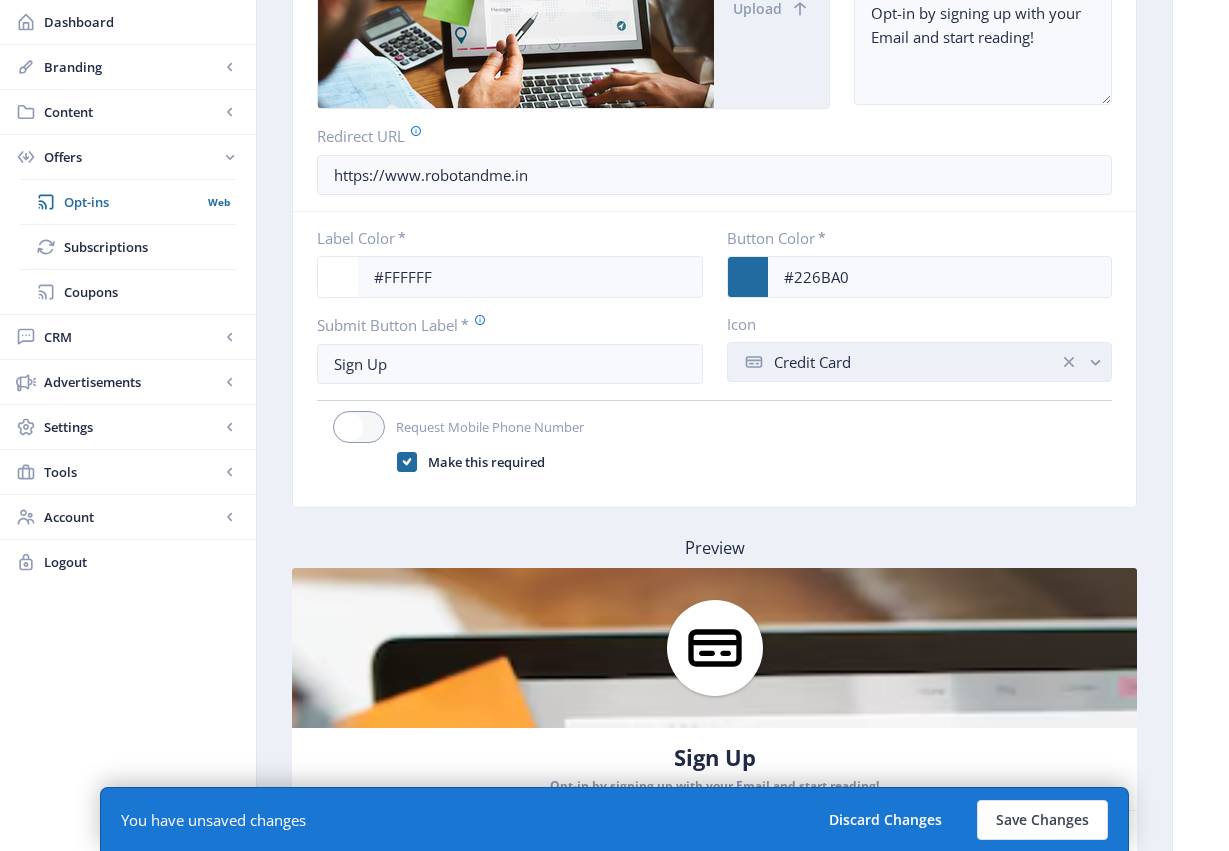 click 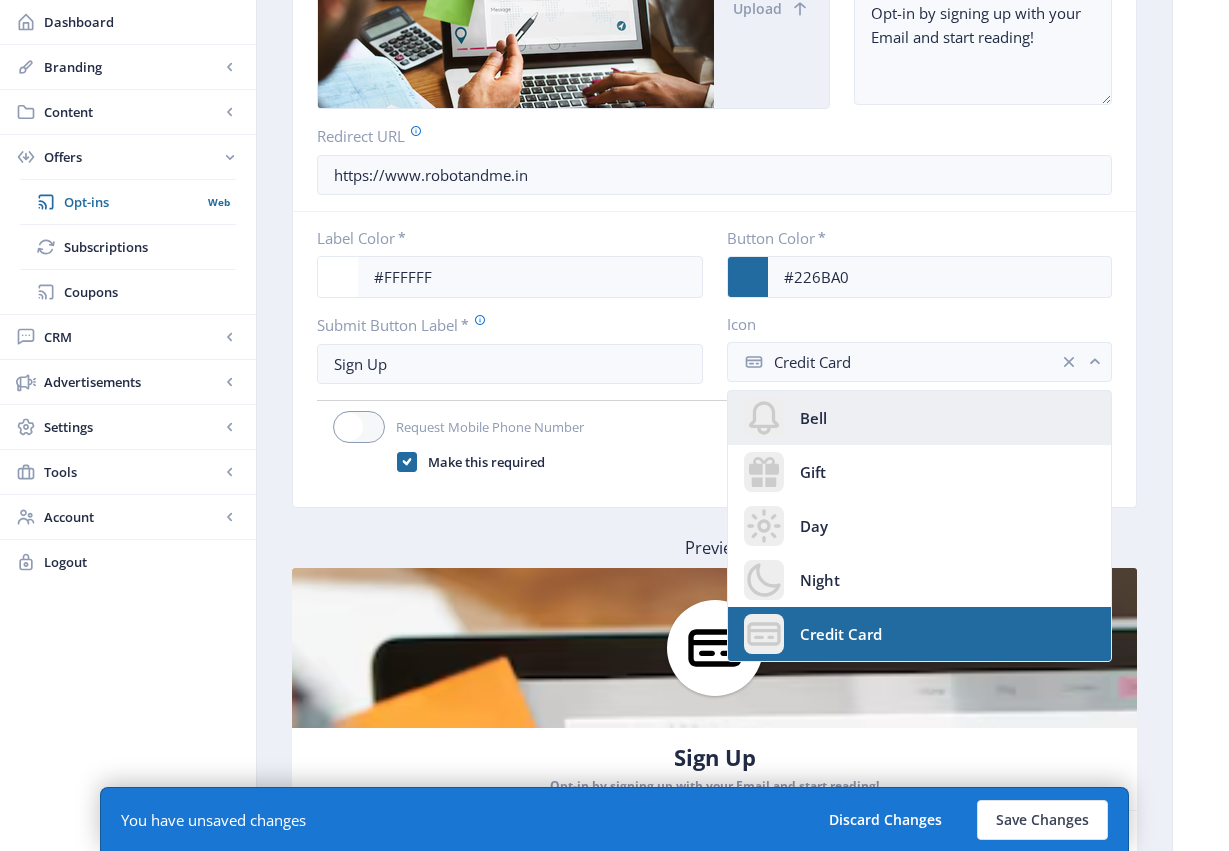 click on "Bell" at bounding box center [813, 418] 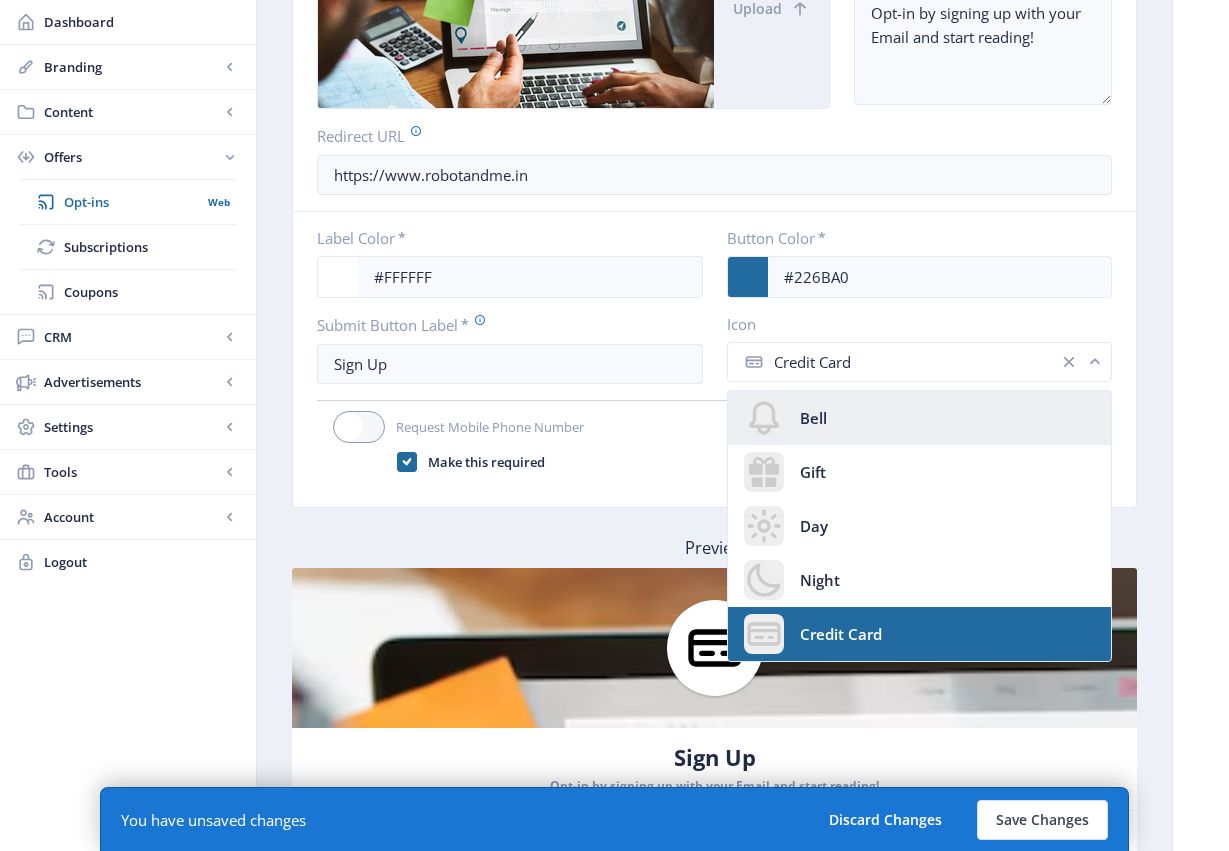 scroll, scrollTop: 300, scrollLeft: 0, axis: vertical 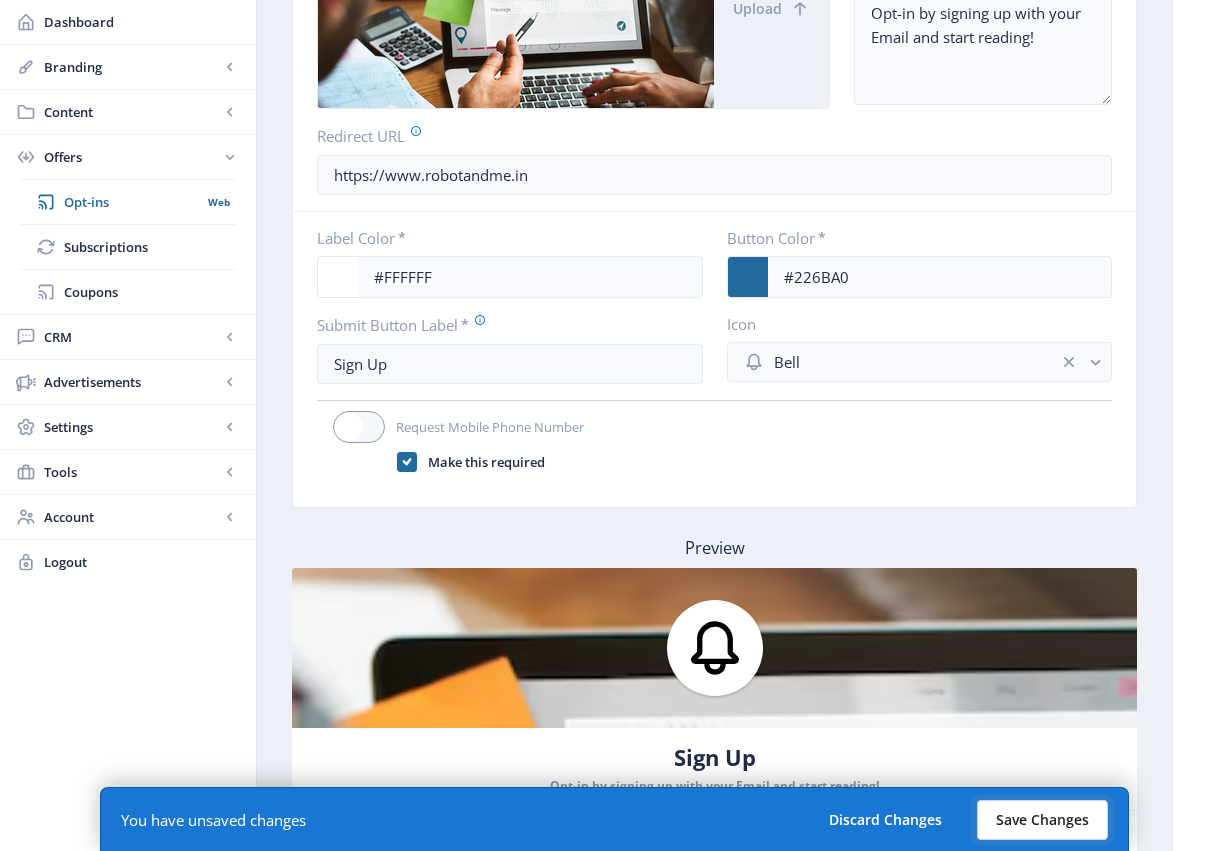 click on "Save Changes" 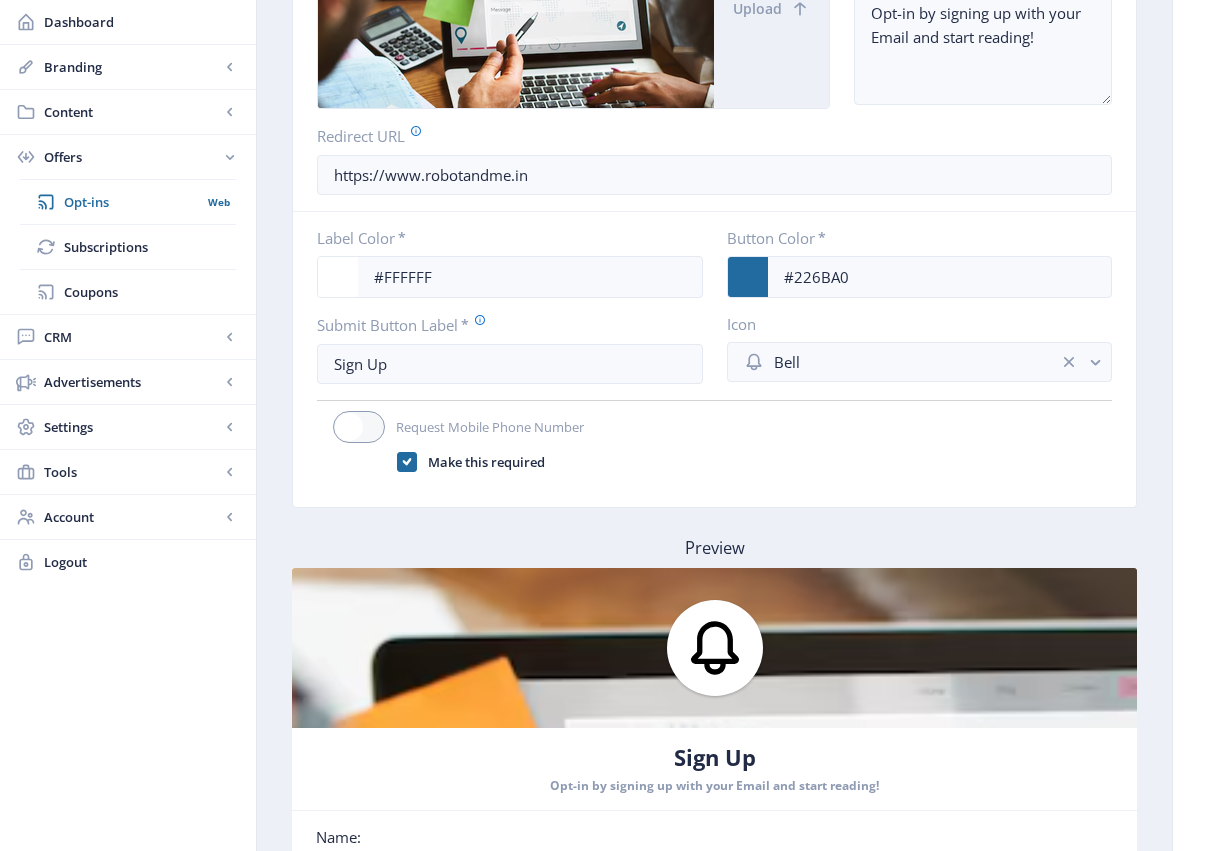 drag, startPoint x: 98, startPoint y: 652, endPoint x: 108, endPoint y: 639, distance: 16.40122 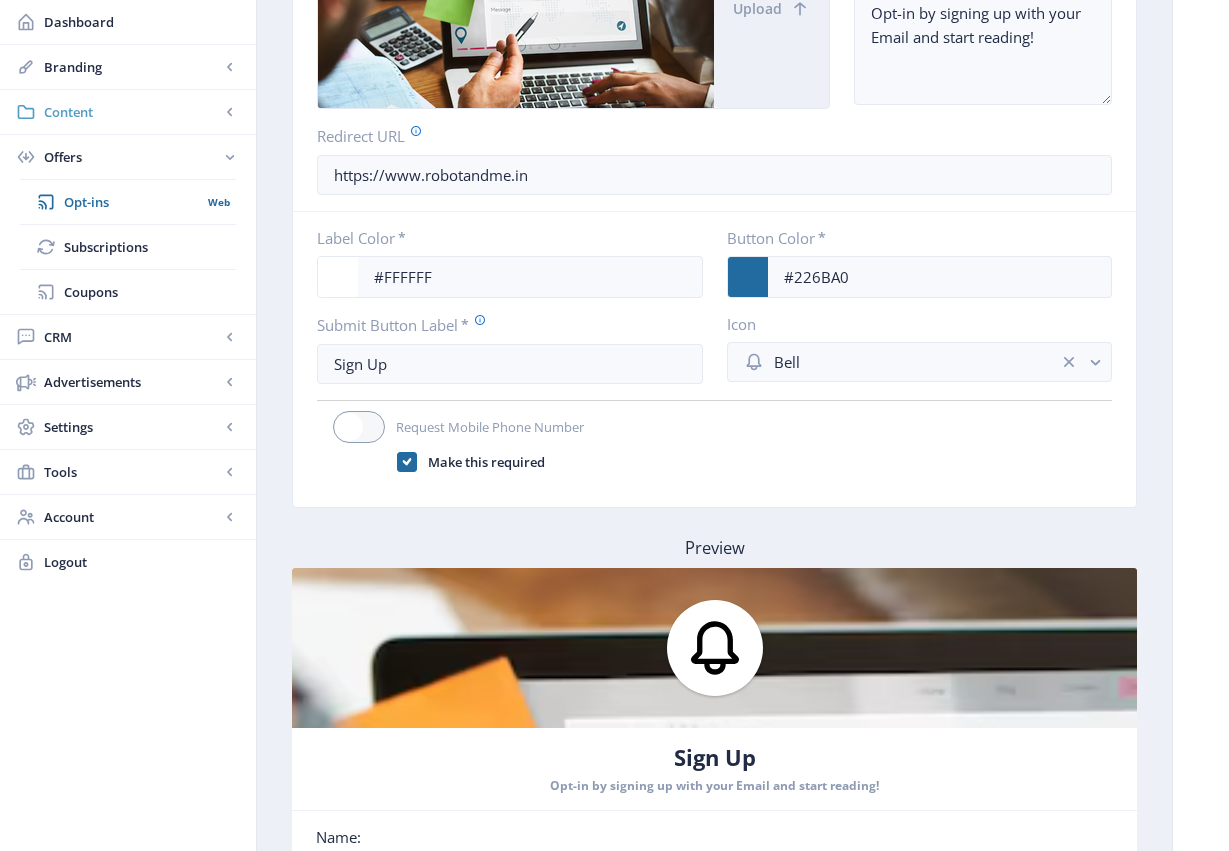 click on "Content" at bounding box center [132, 112] 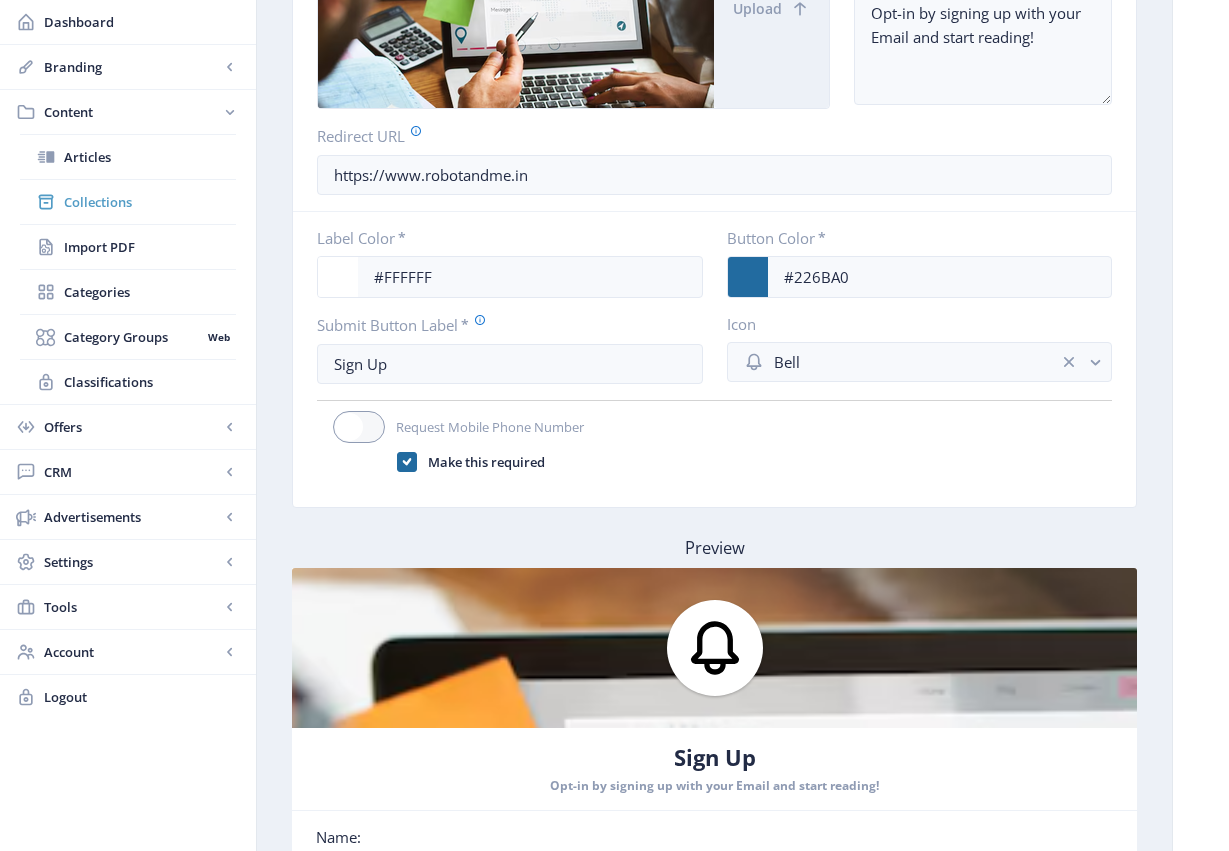 click on "Collections" at bounding box center (150, 202) 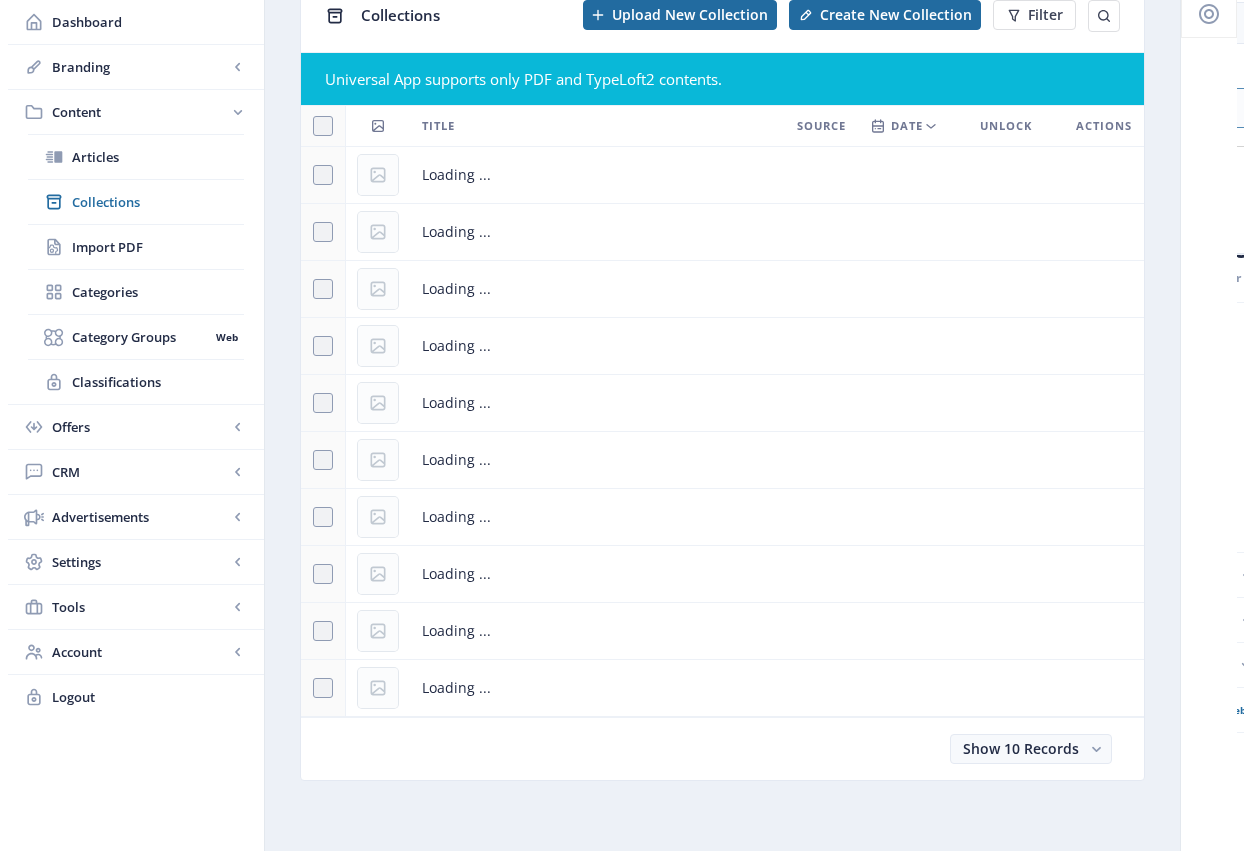 scroll, scrollTop: 0, scrollLeft: 0, axis: both 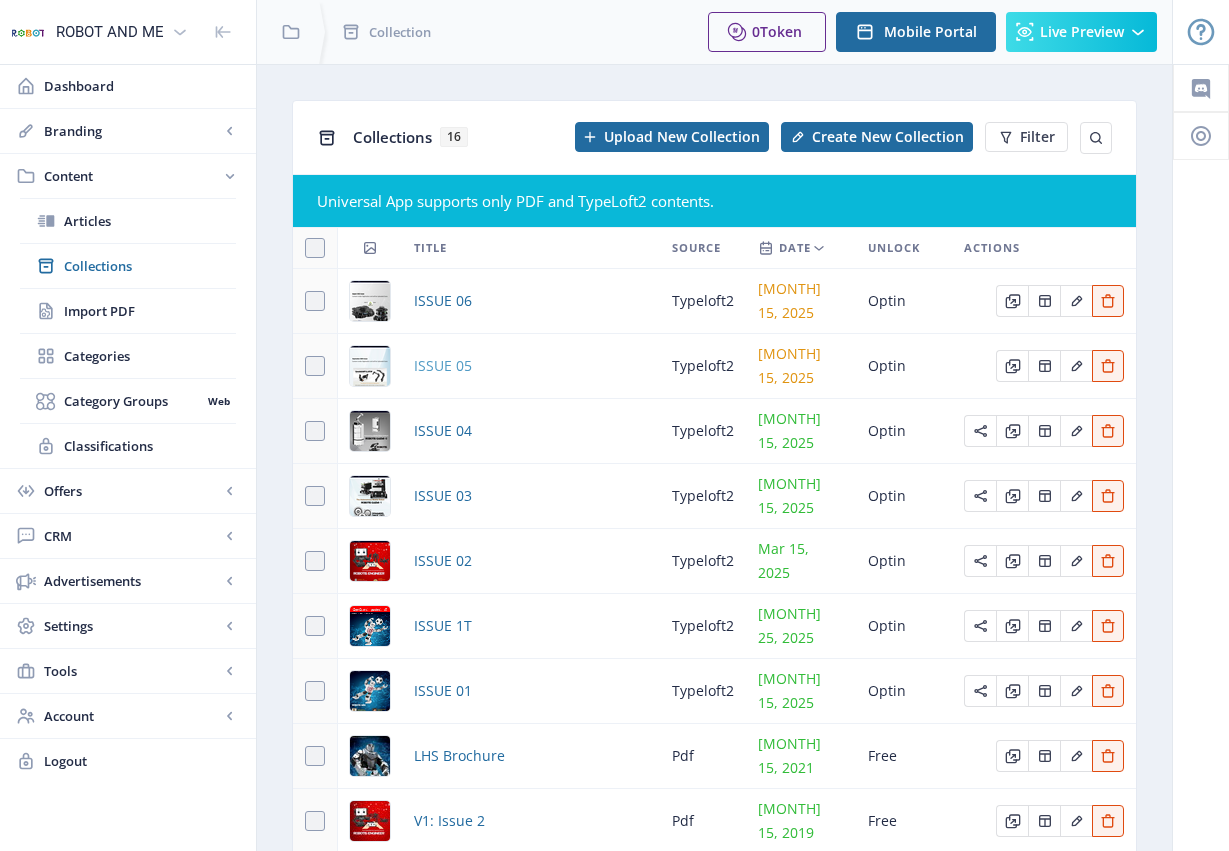 click on "ISSUE 05" at bounding box center (443, 366) 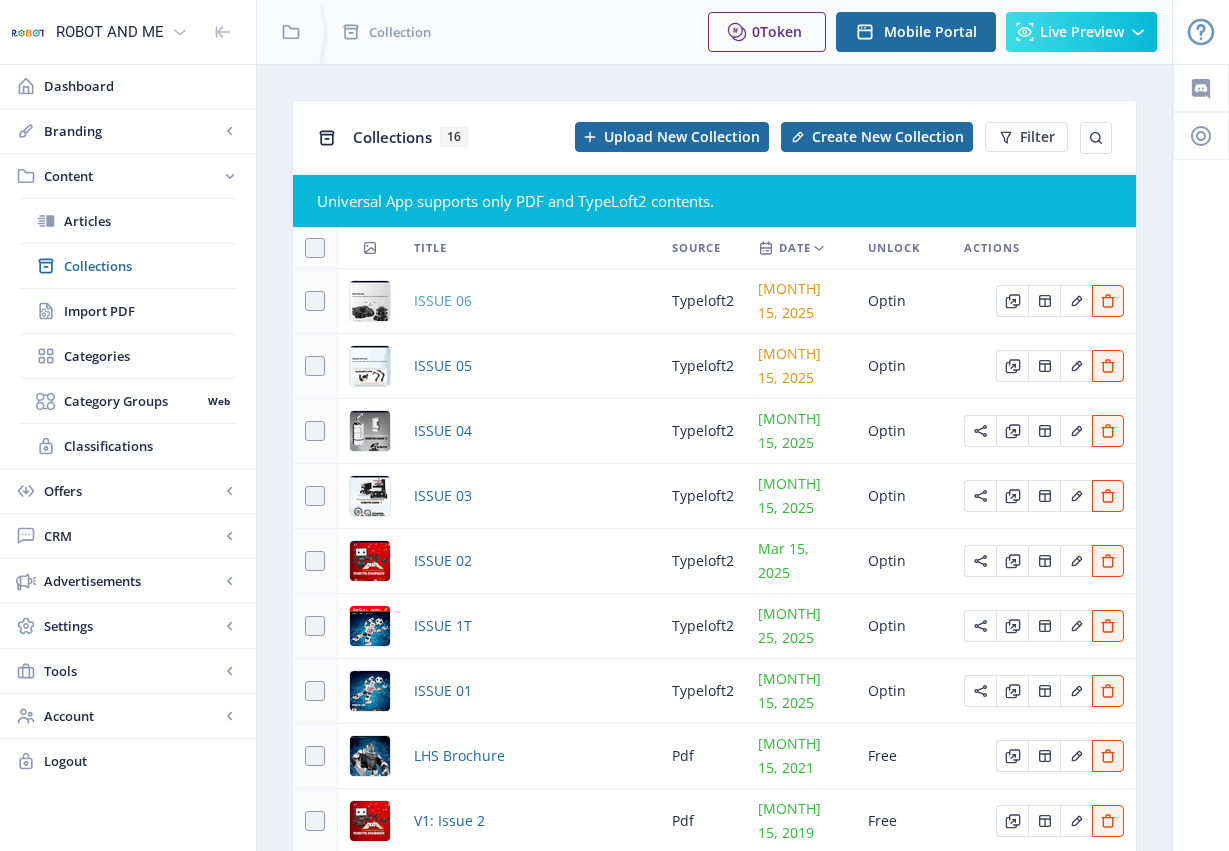 click on "ISSUE 06" at bounding box center [443, 301] 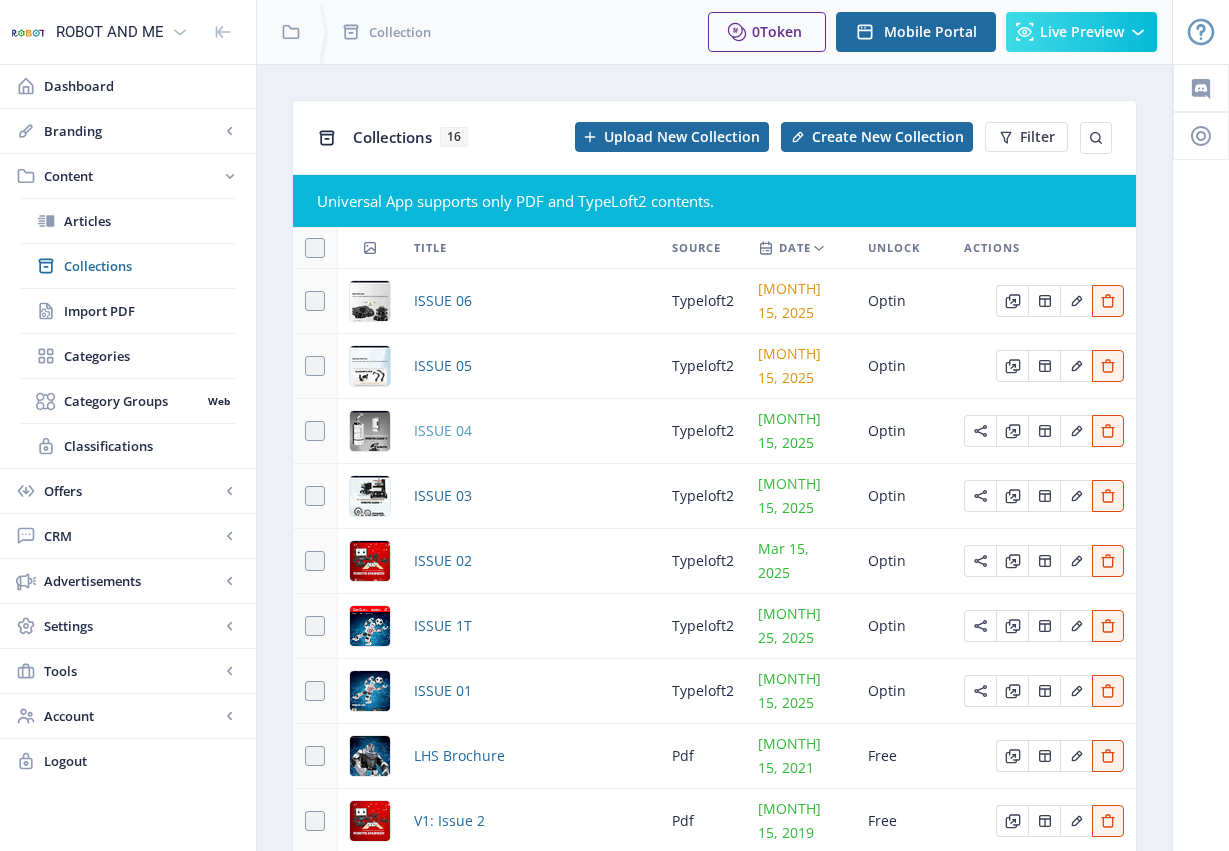 click on "ISSUE 04" at bounding box center (443, 431) 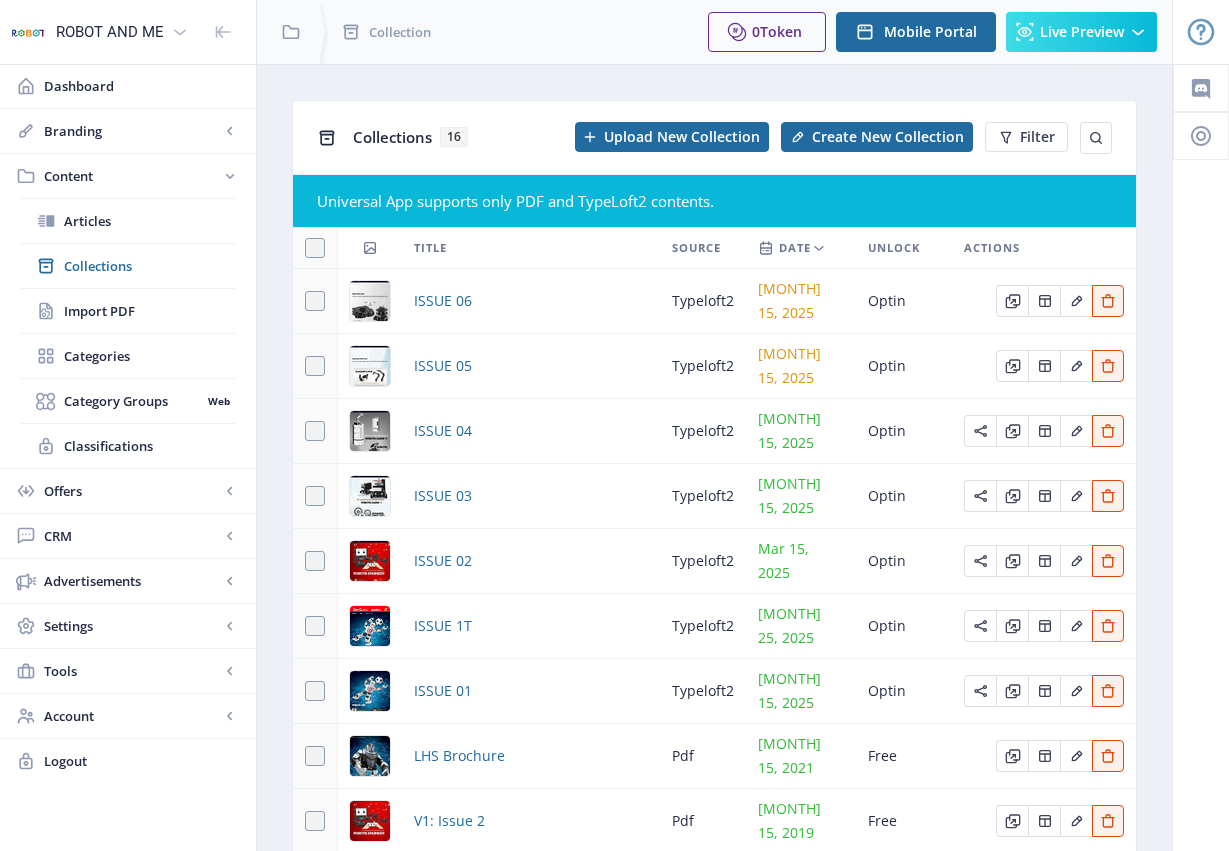 click at bounding box center (584, 32) 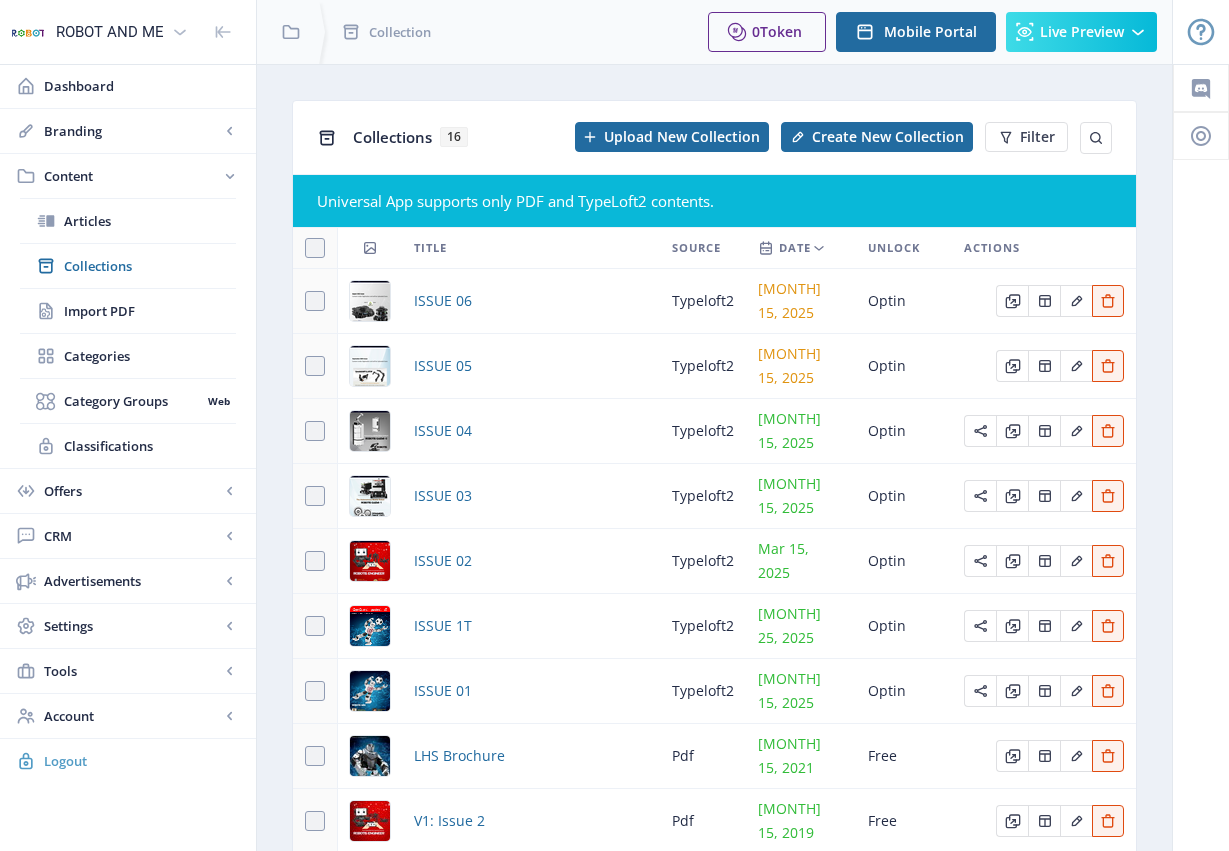 click on "Logout" at bounding box center (142, 761) 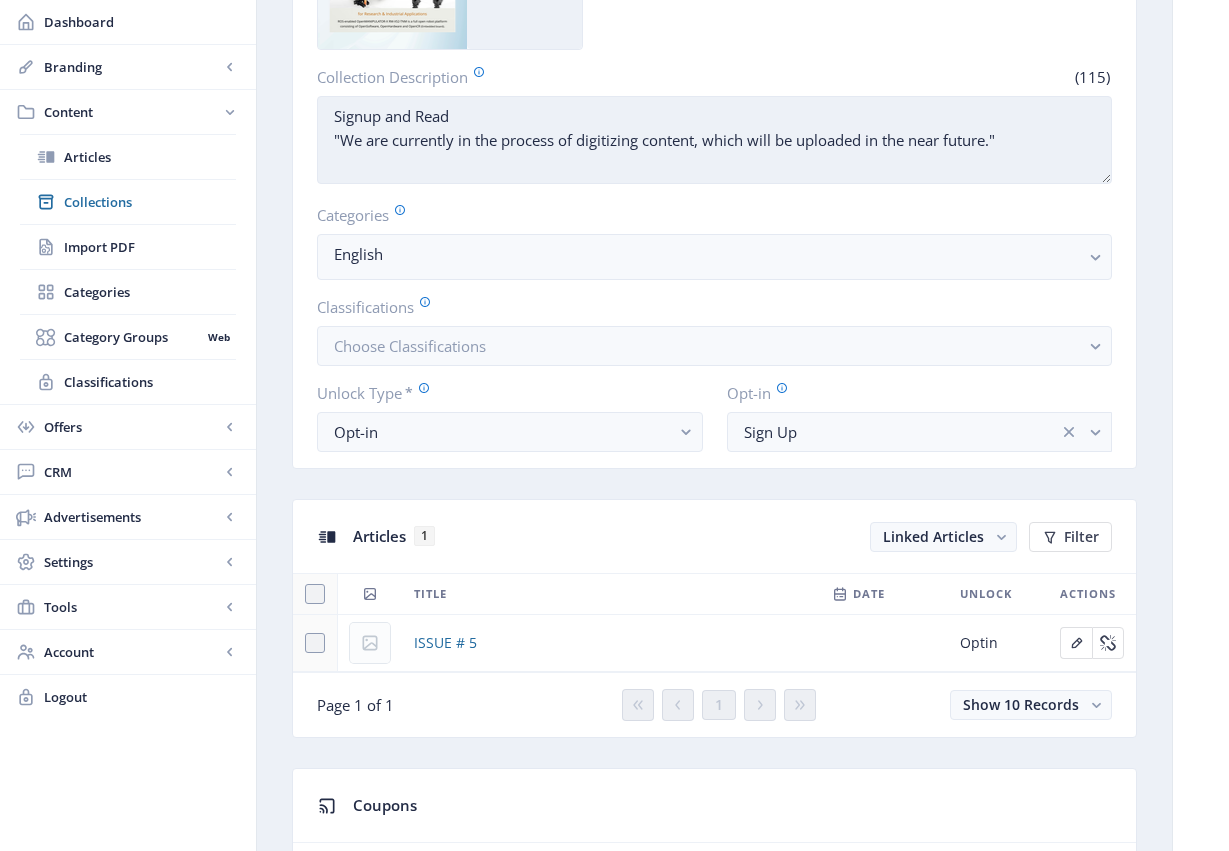 scroll, scrollTop: 0, scrollLeft: 0, axis: both 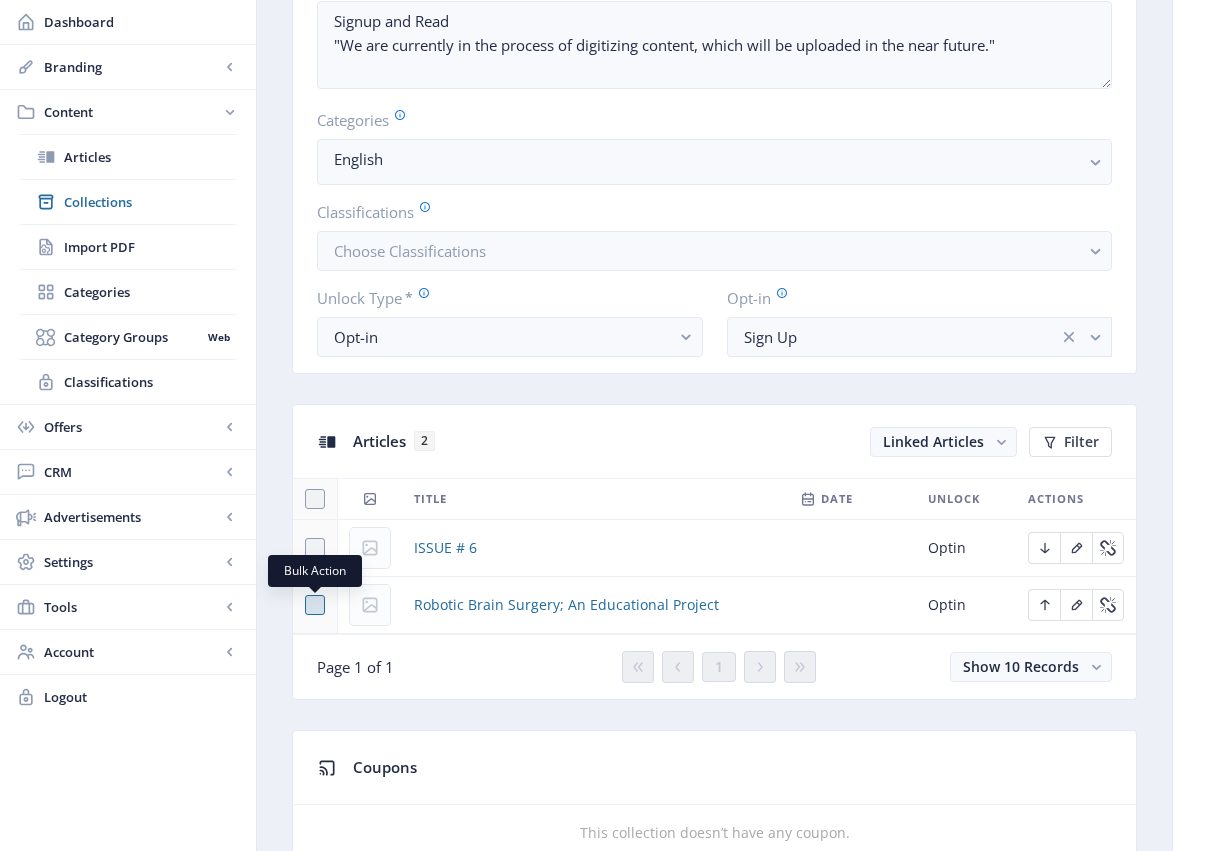 click at bounding box center (315, 605) 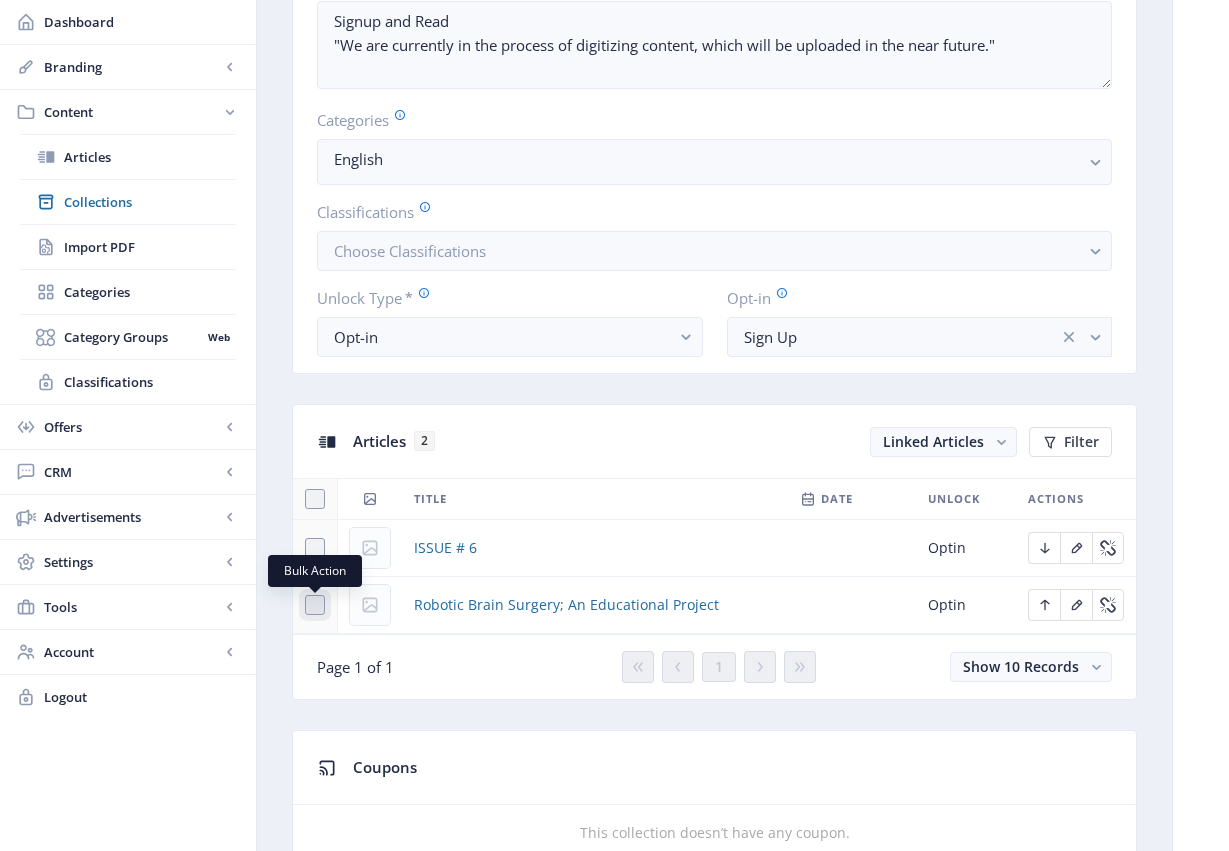 click at bounding box center [305, 605] 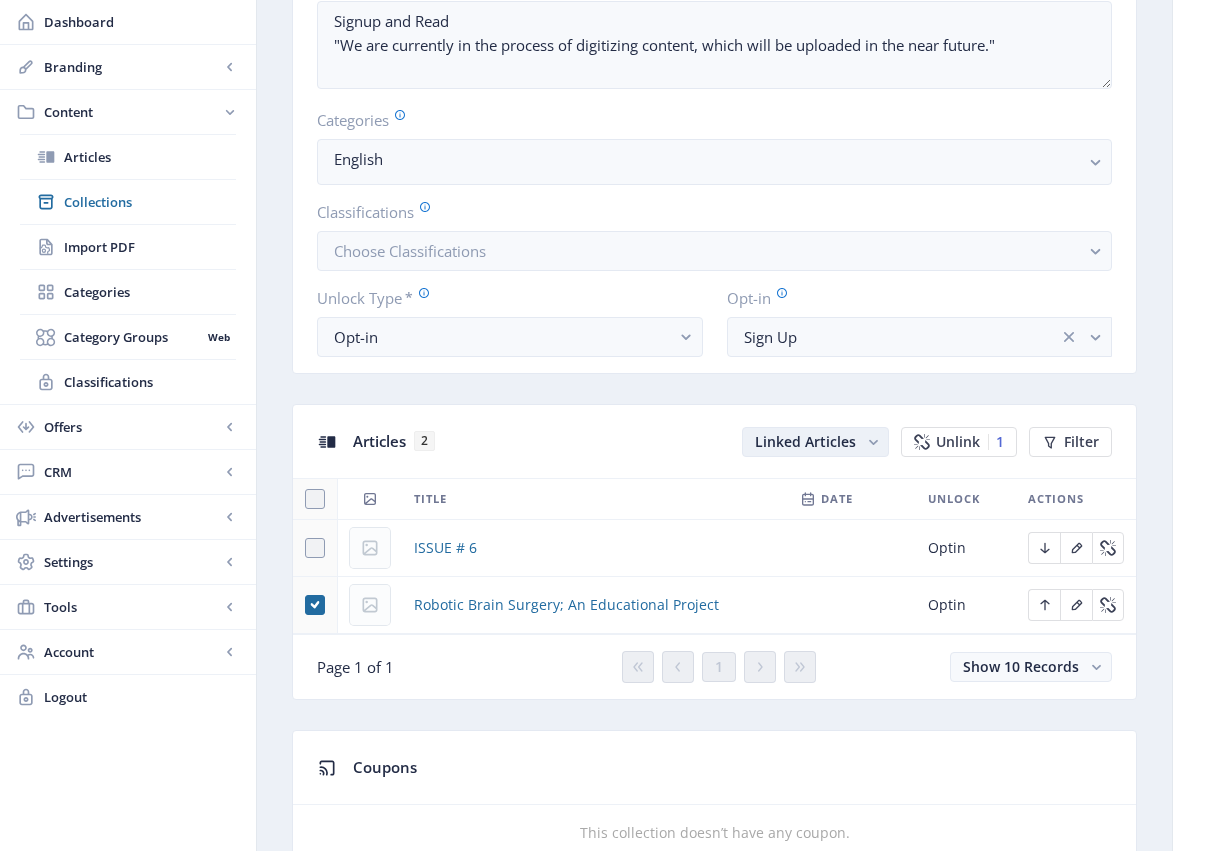 click 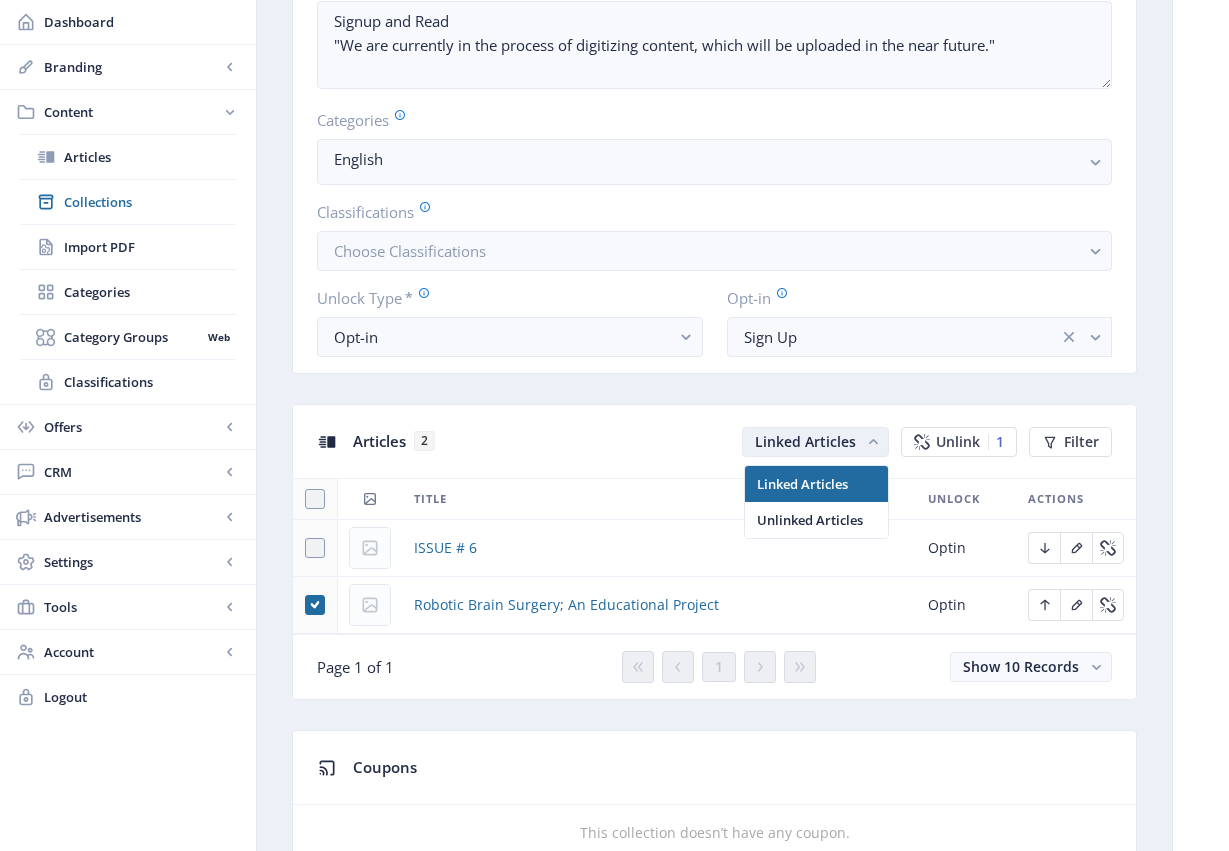 scroll, scrollTop: 0, scrollLeft: 0, axis: both 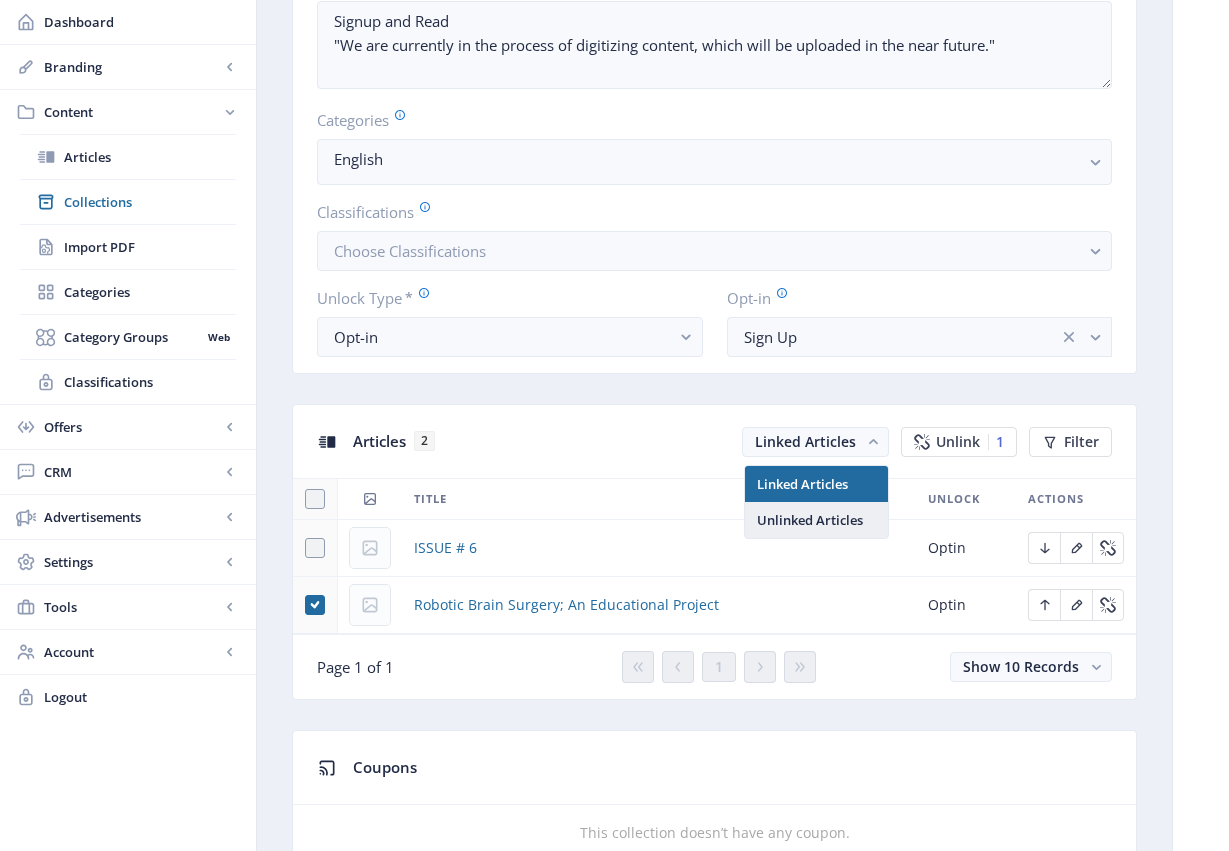 click on "Unlinked Articles" at bounding box center [816, 520] 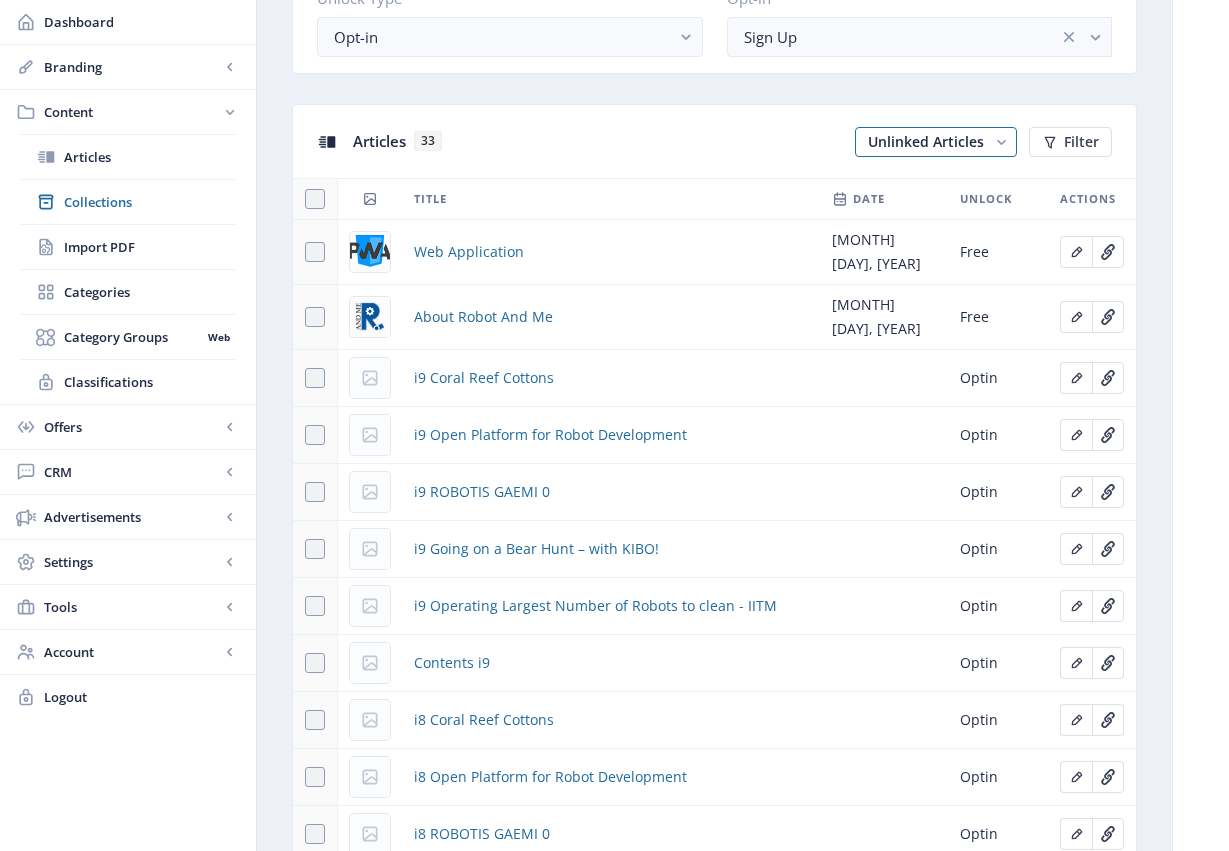 scroll, scrollTop: 400, scrollLeft: 0, axis: vertical 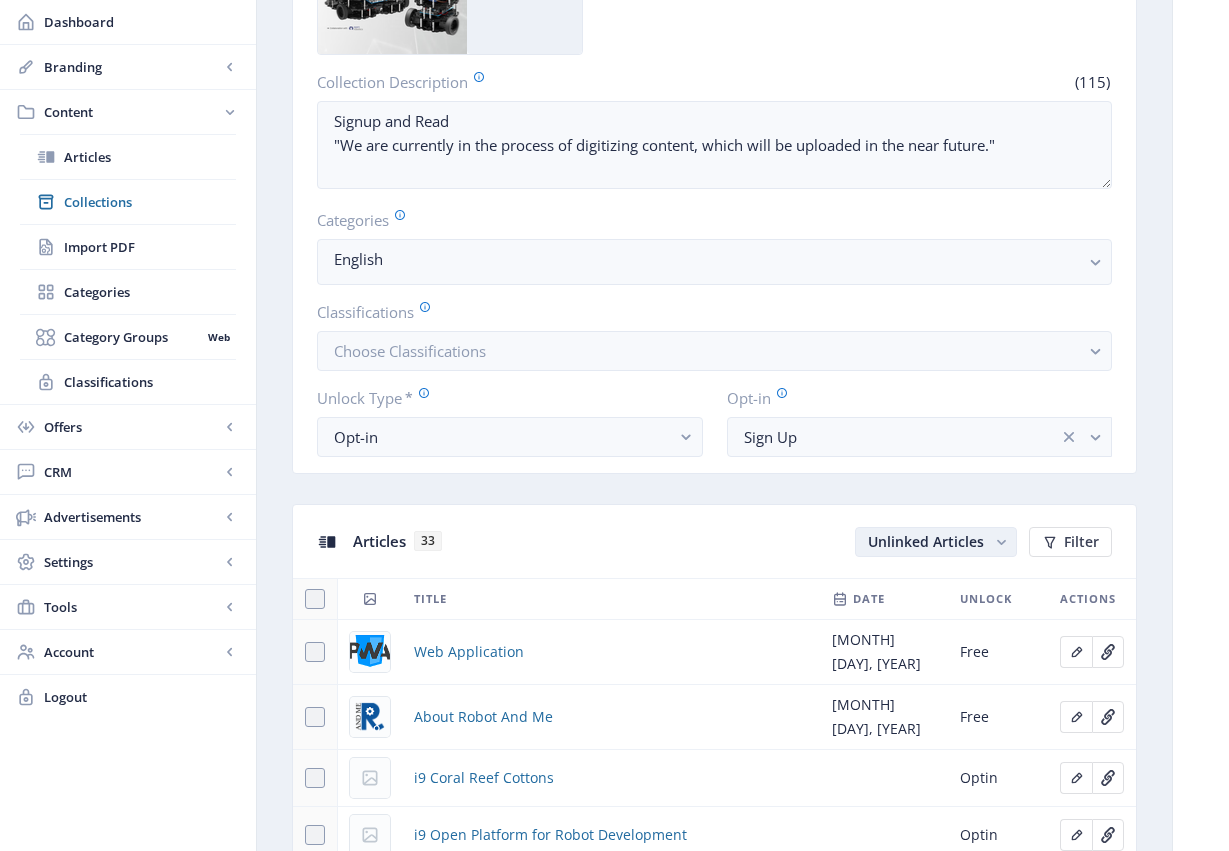 click 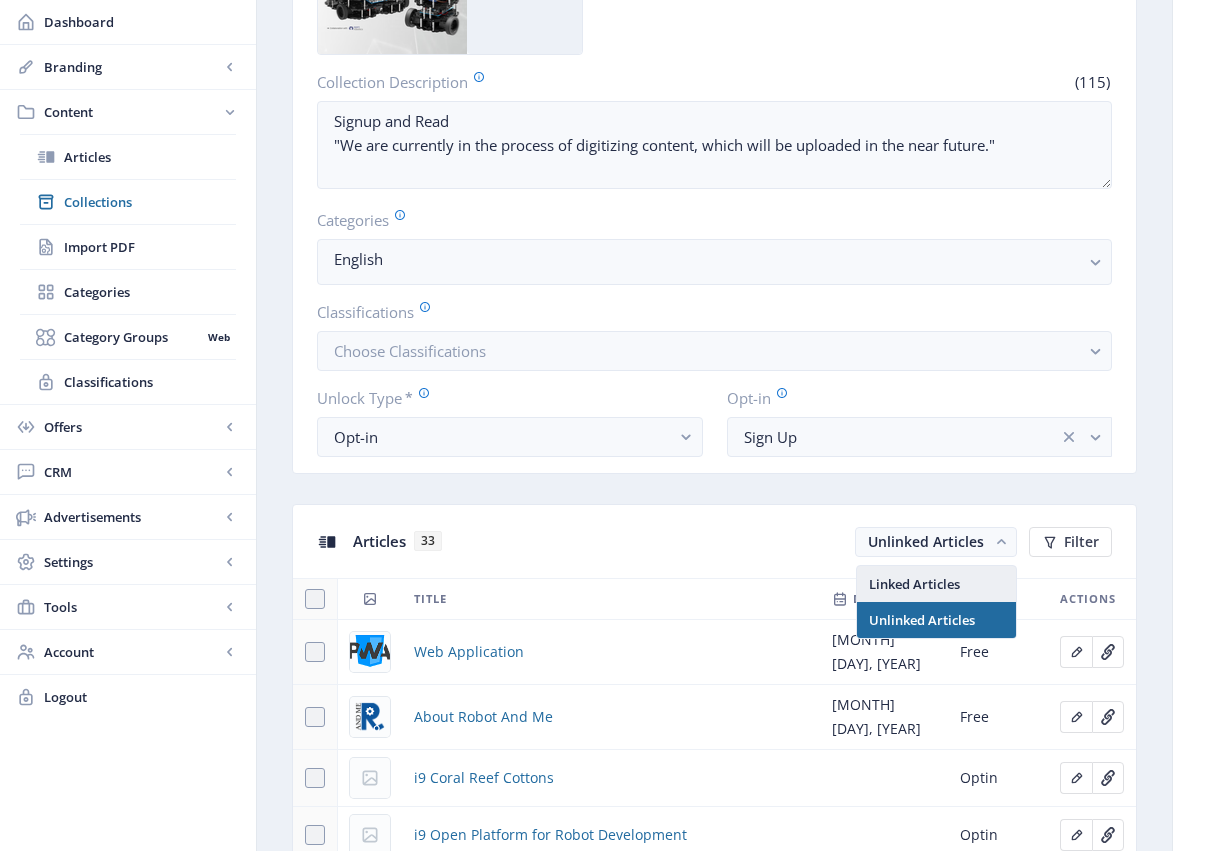 click on "Linked Articles" at bounding box center (936, 584) 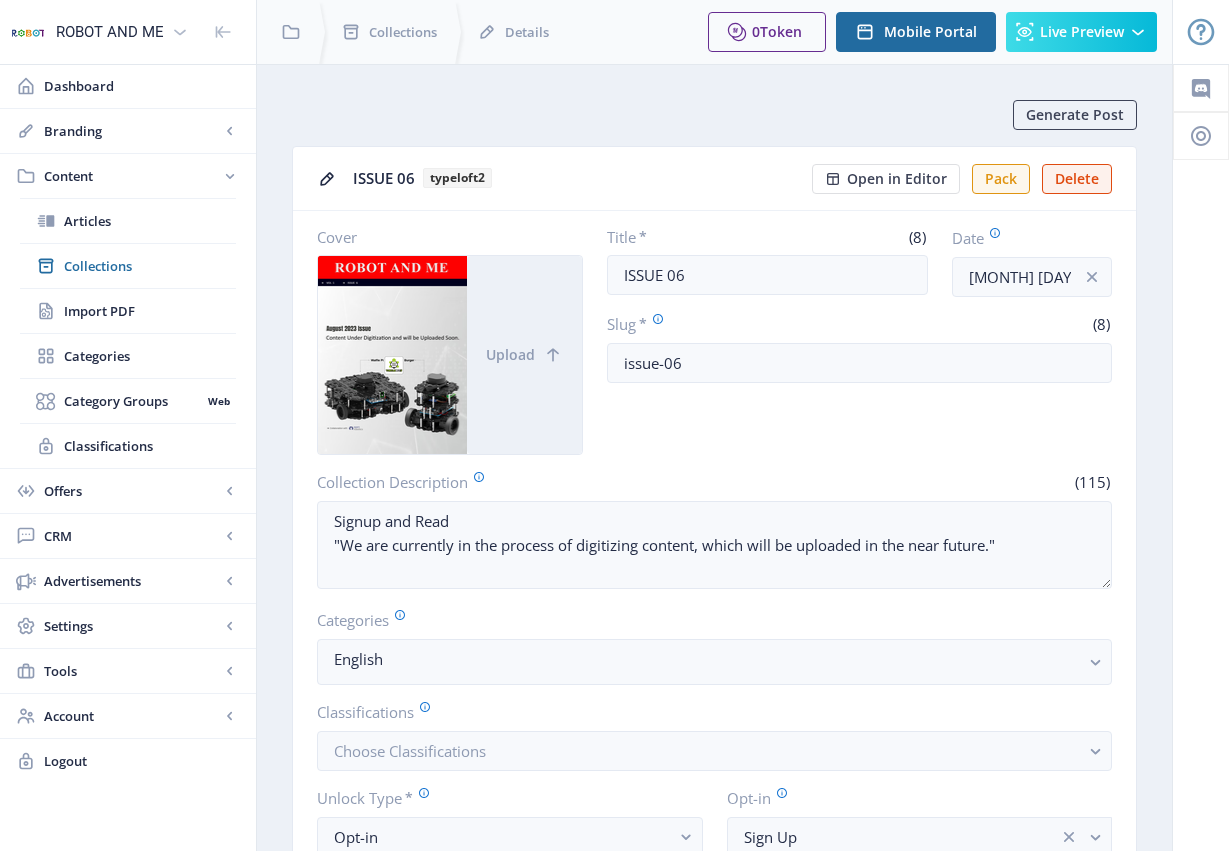 scroll, scrollTop: 400, scrollLeft: 0, axis: vertical 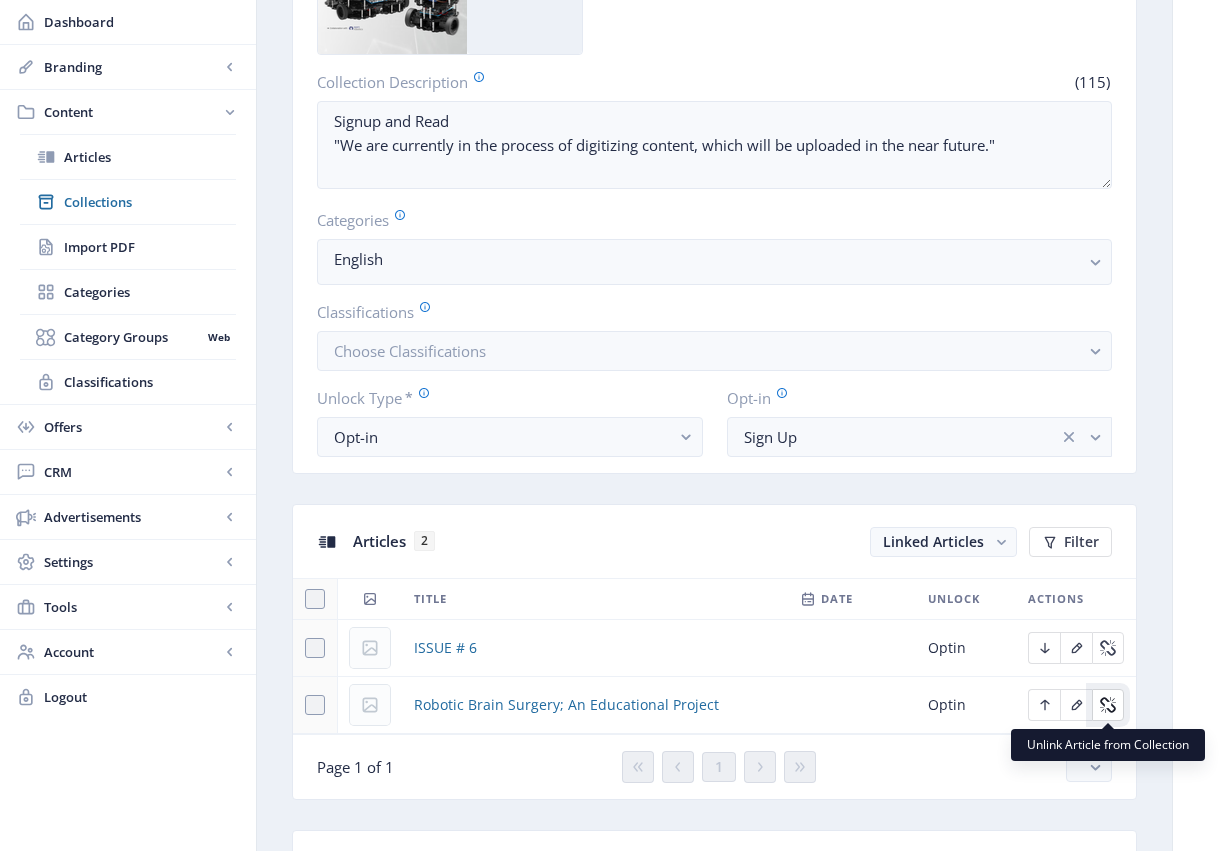 click 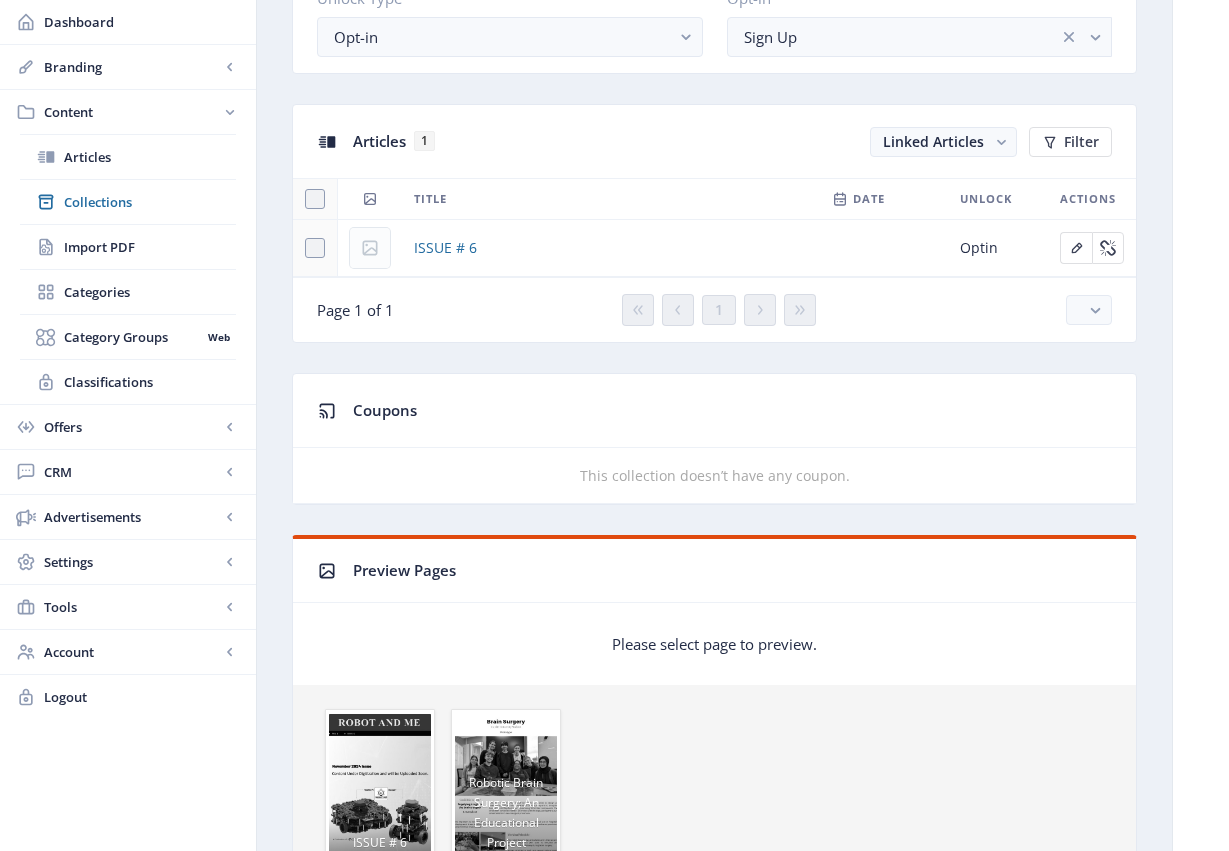 scroll, scrollTop: 0, scrollLeft: 0, axis: both 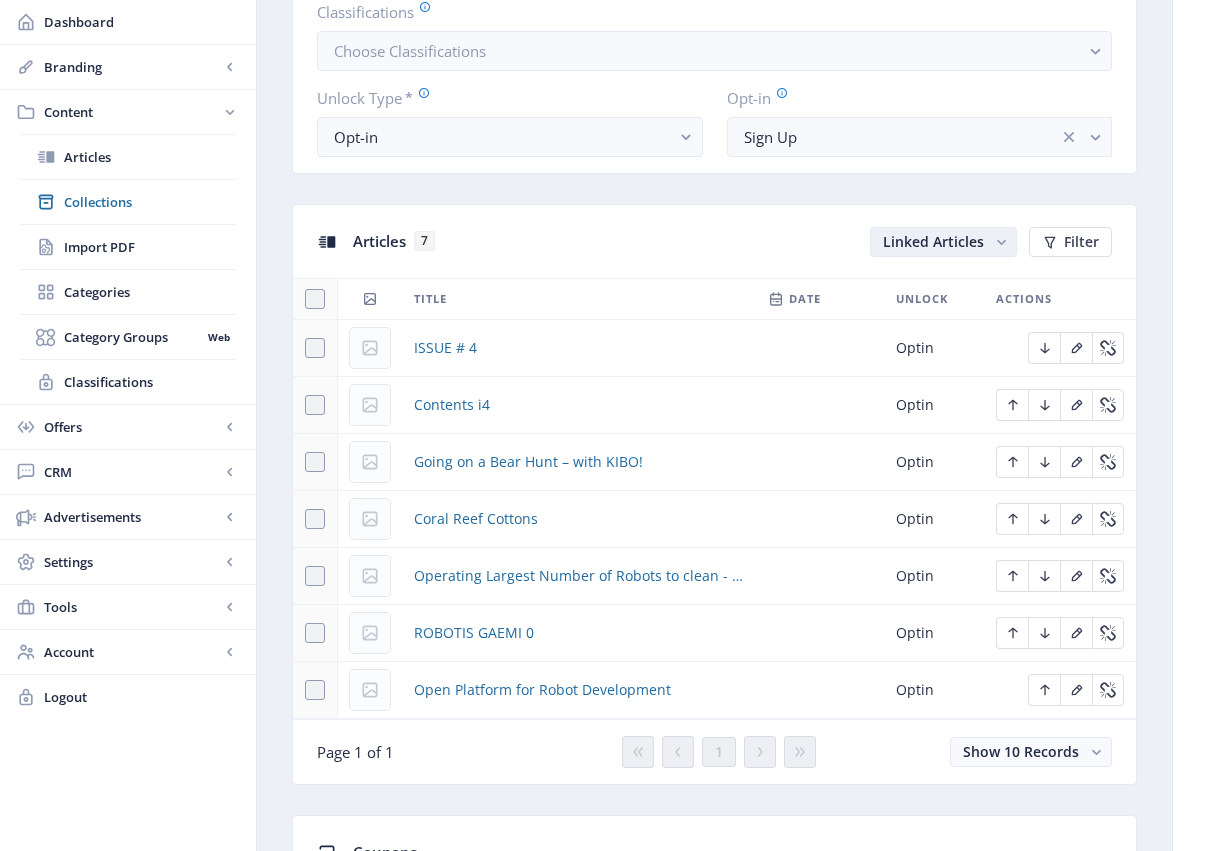 click 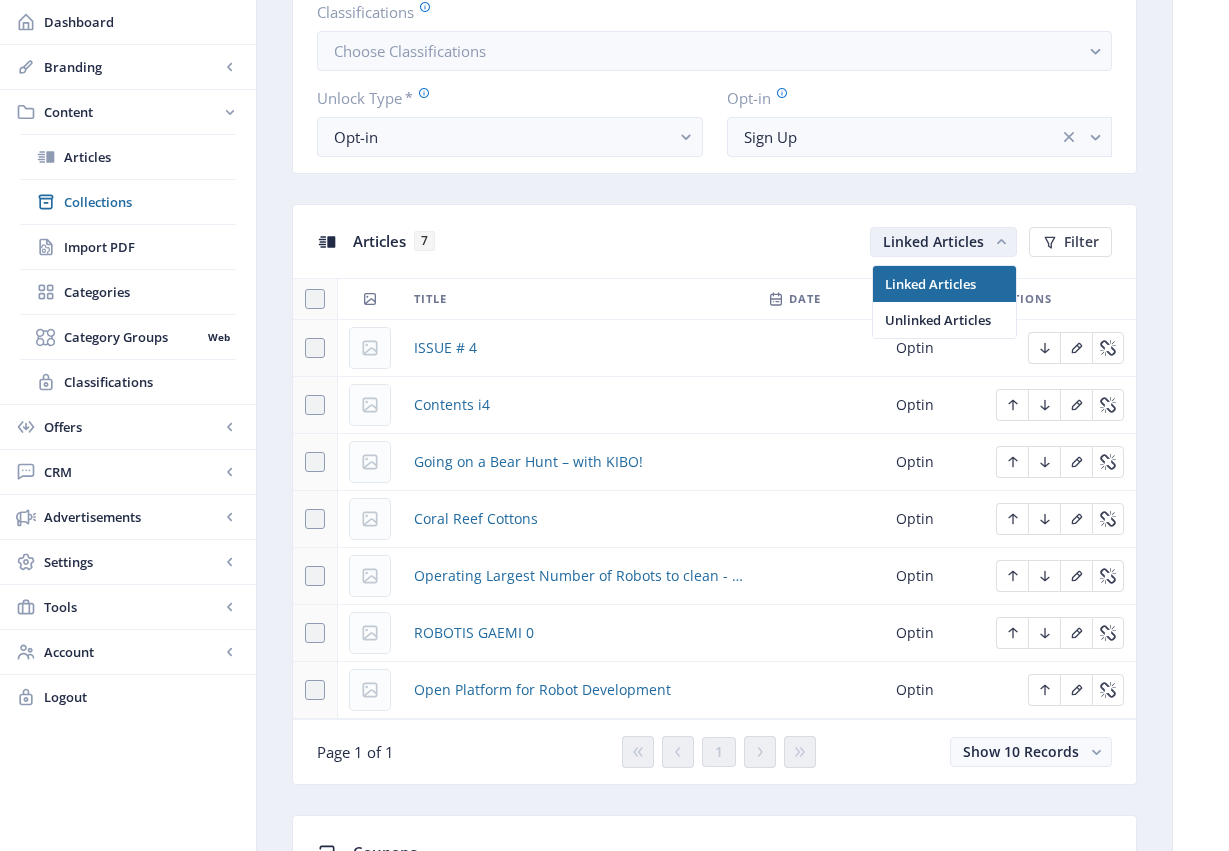 scroll, scrollTop: 0, scrollLeft: 0, axis: both 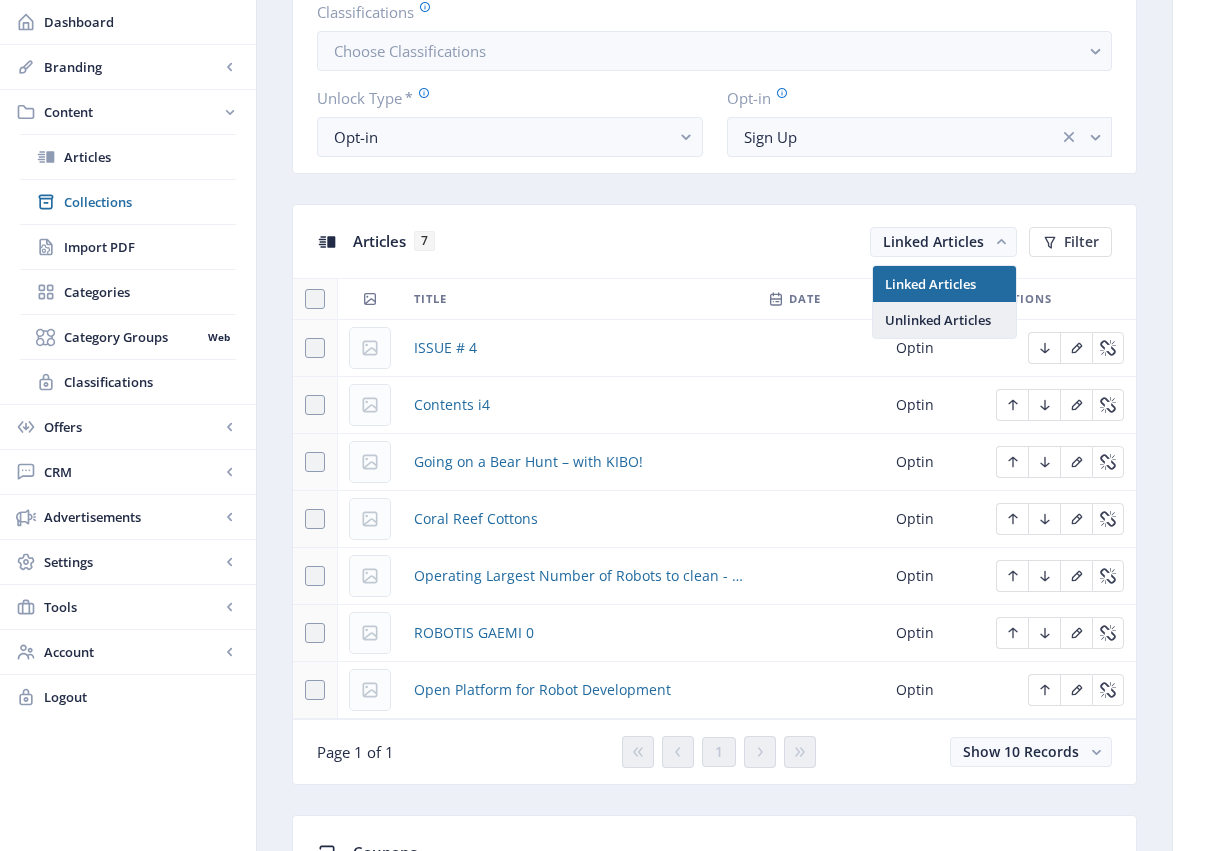 click on "Unlinked Articles" at bounding box center (944, 320) 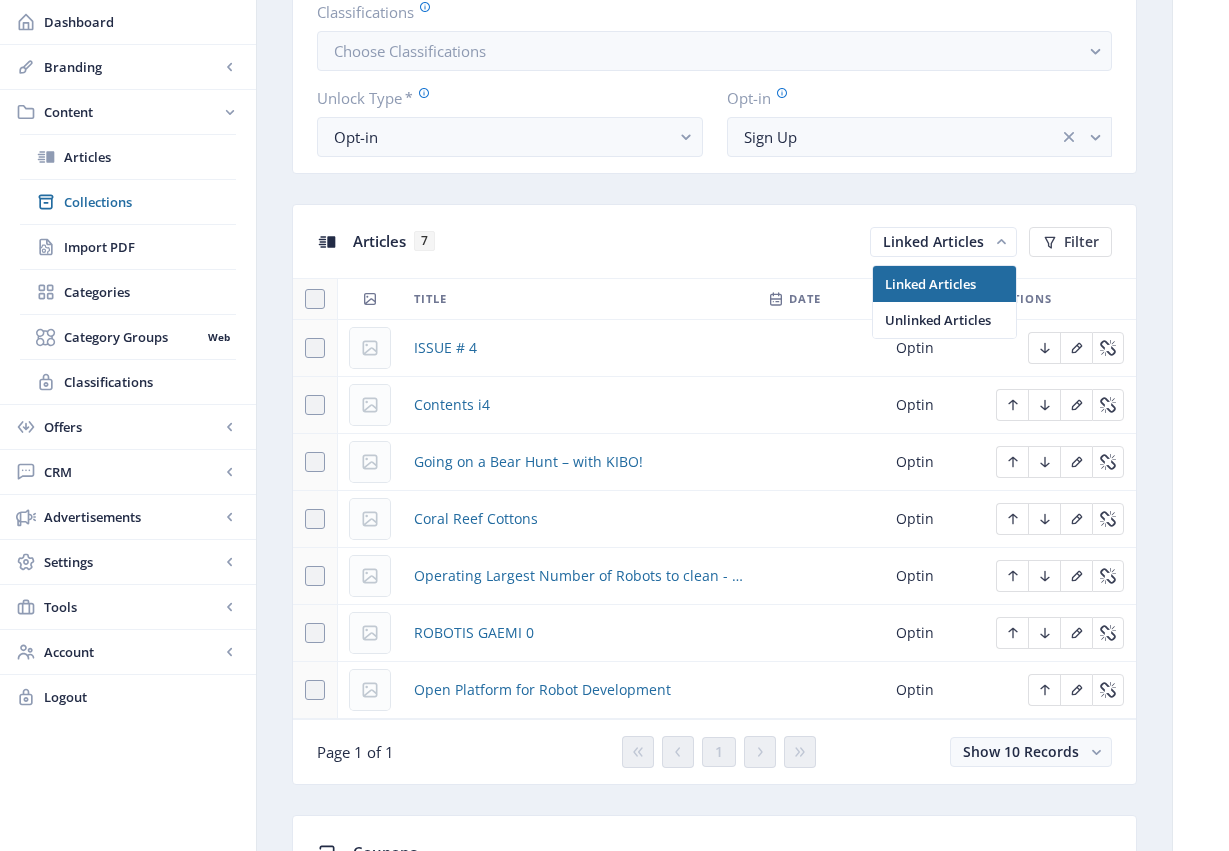 scroll, scrollTop: 700, scrollLeft: 0, axis: vertical 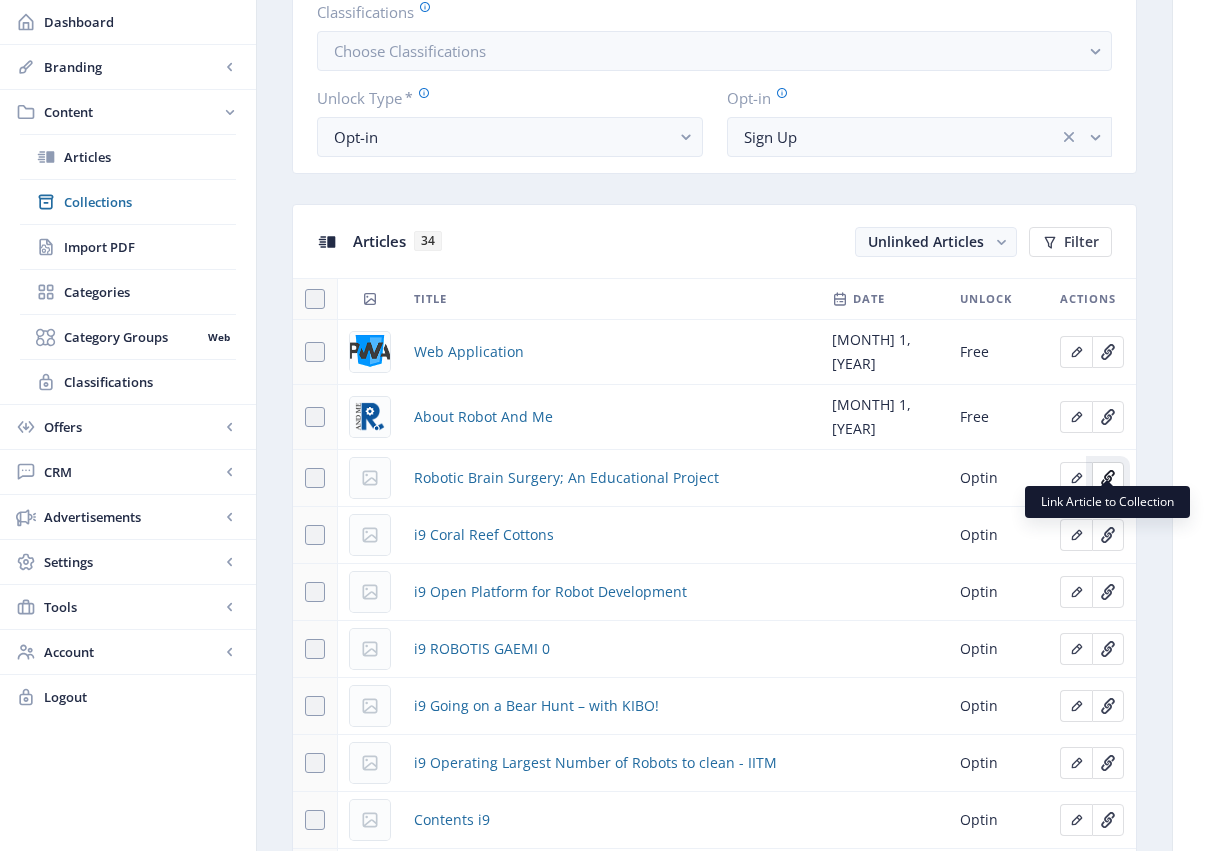 click 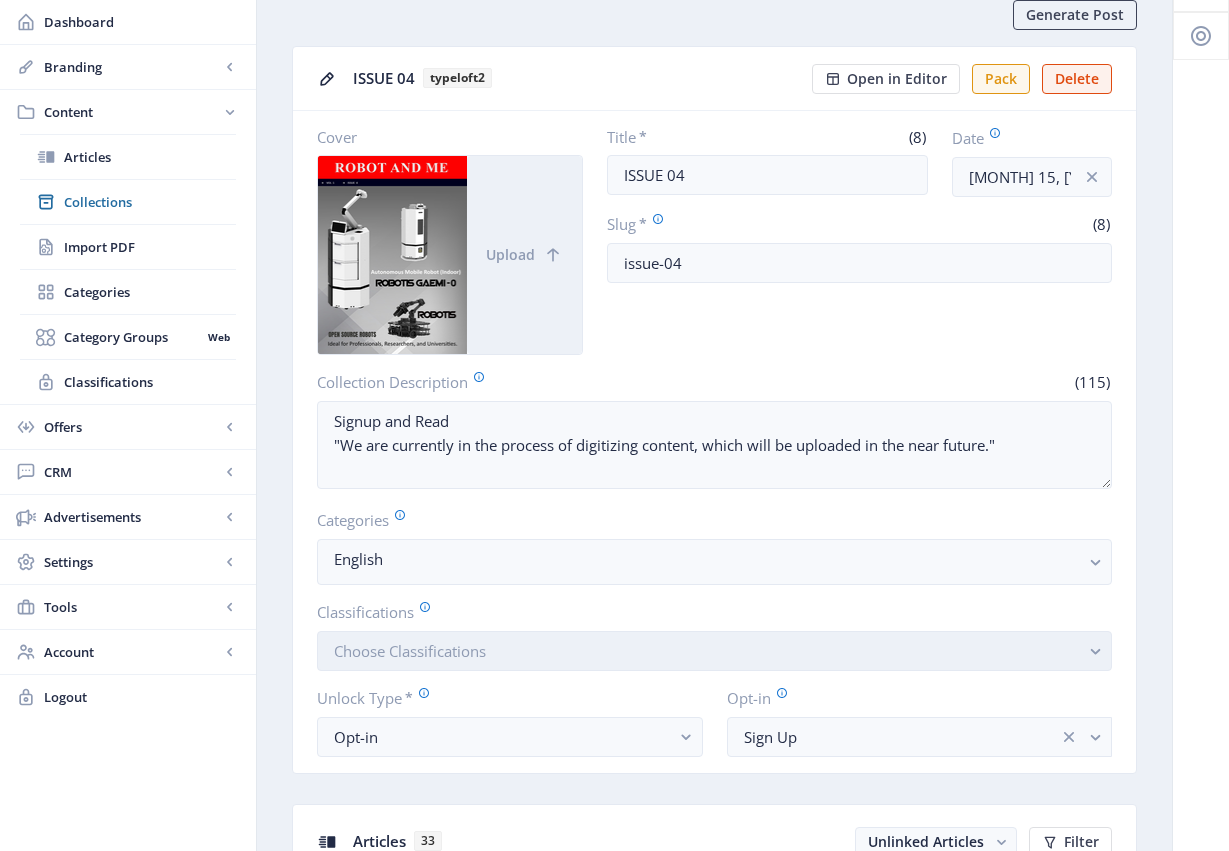 scroll, scrollTop: 500, scrollLeft: 0, axis: vertical 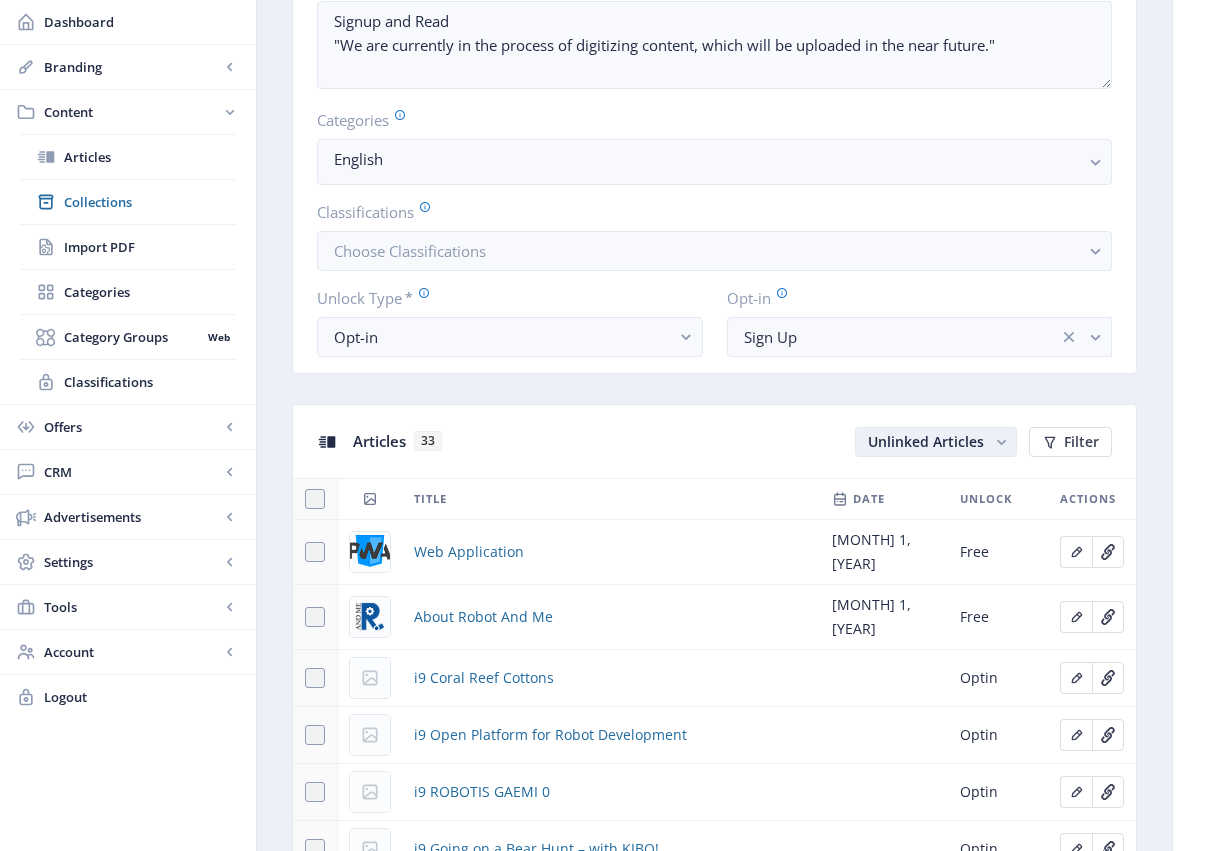 click 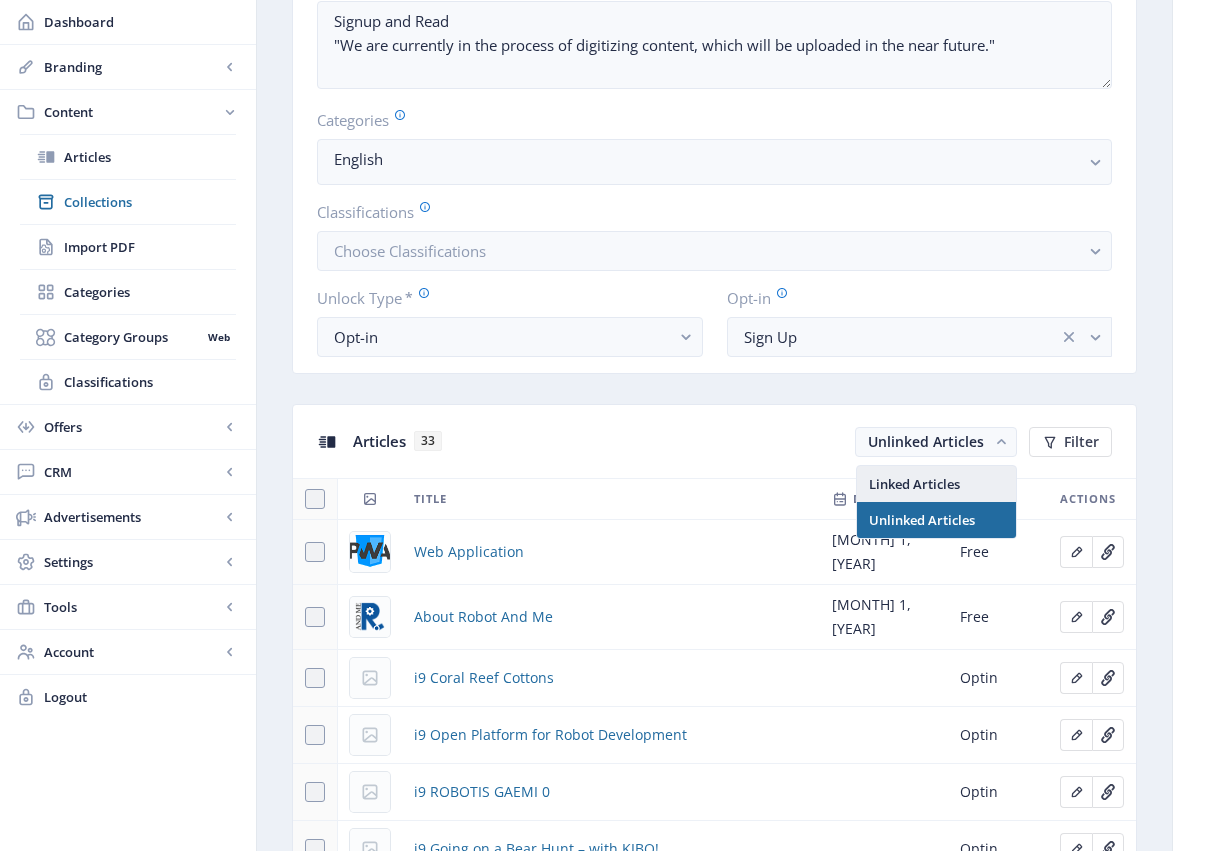 click on "Linked Articles" at bounding box center [936, 484] 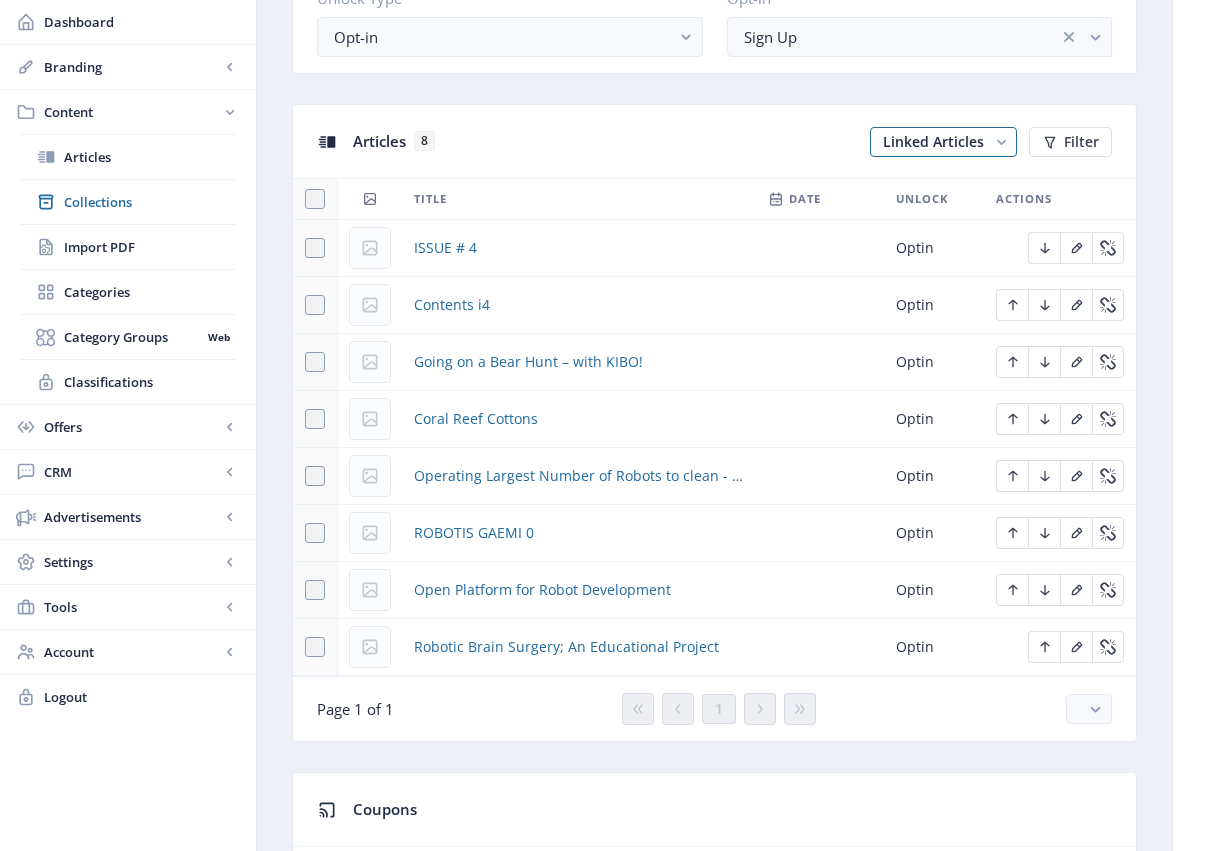 scroll, scrollTop: 0, scrollLeft: 0, axis: both 